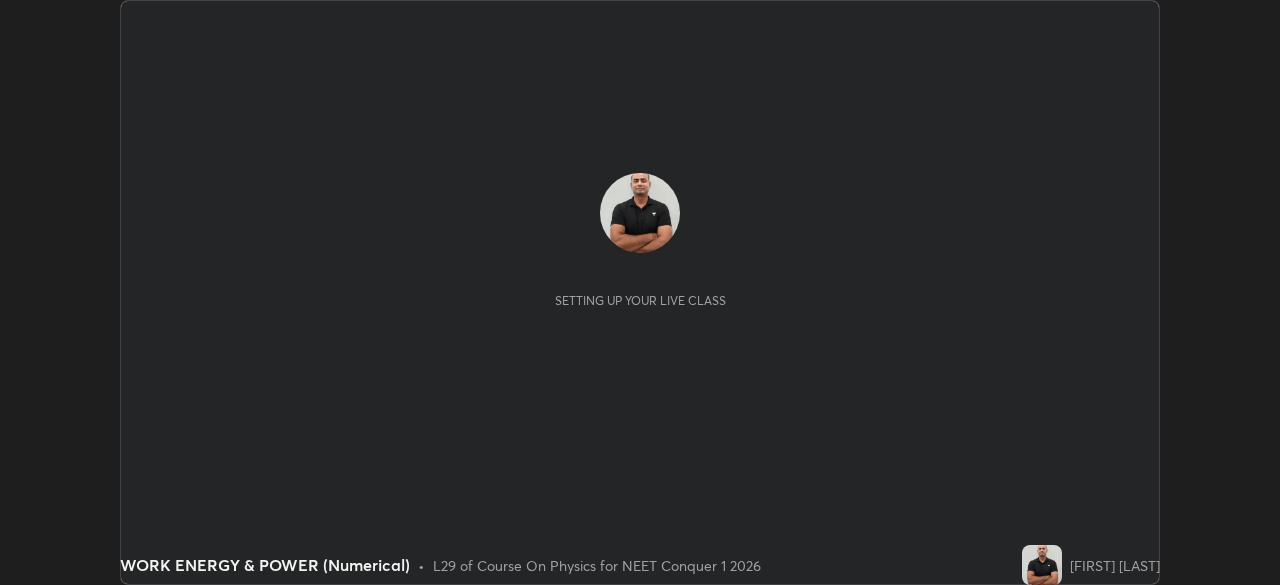 scroll, scrollTop: 0, scrollLeft: 0, axis: both 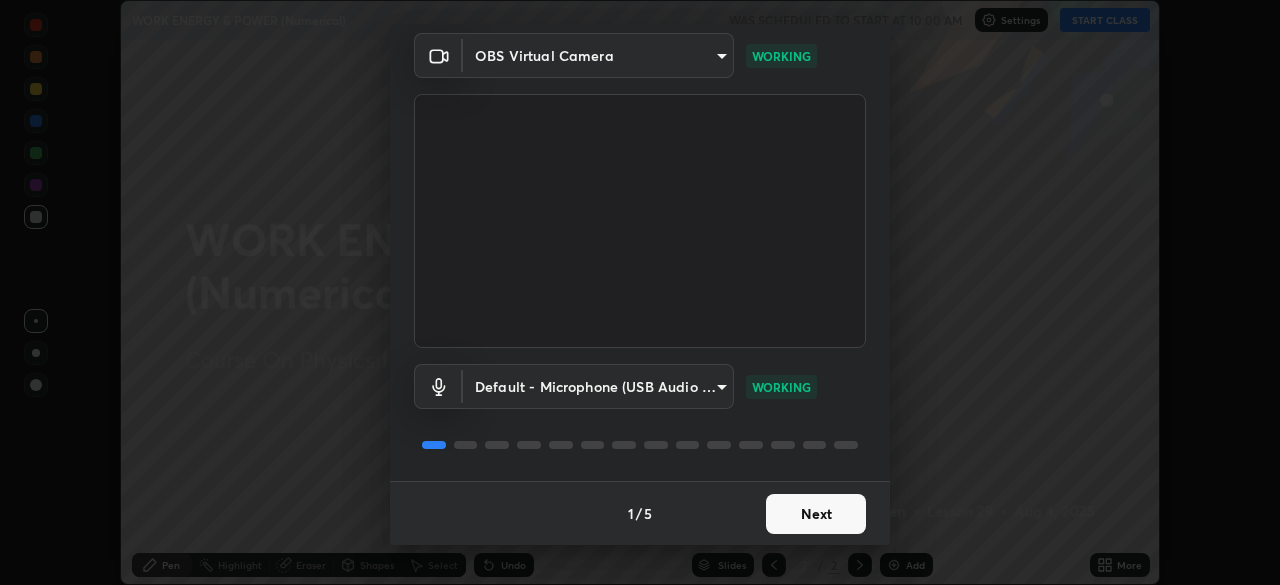 click on "Next" at bounding box center (816, 514) 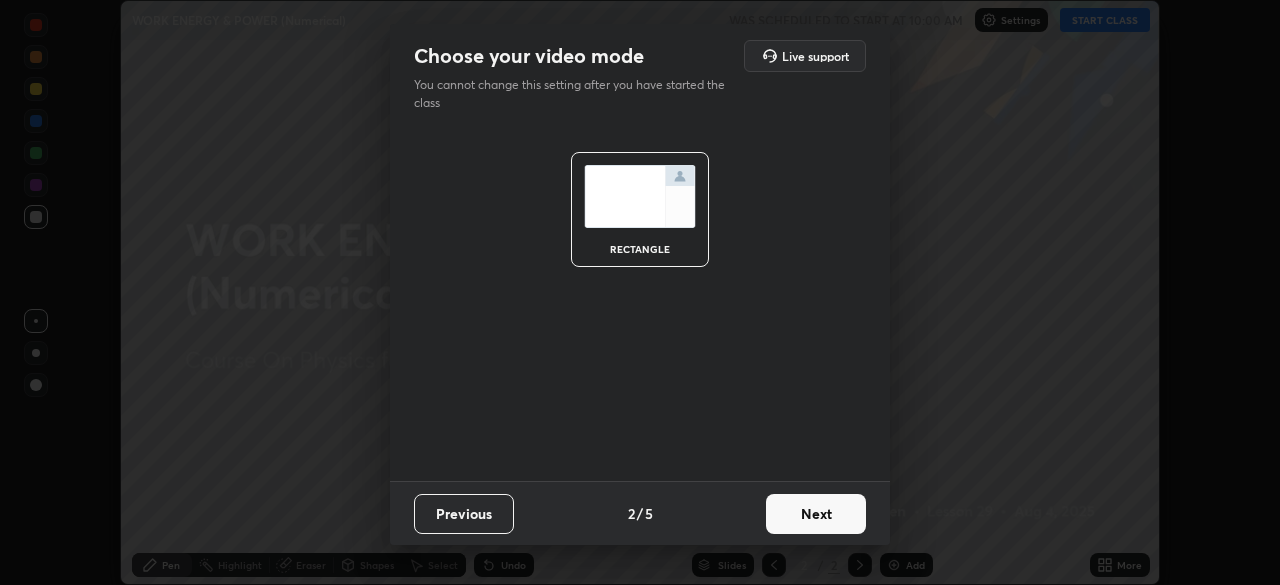scroll, scrollTop: 0, scrollLeft: 0, axis: both 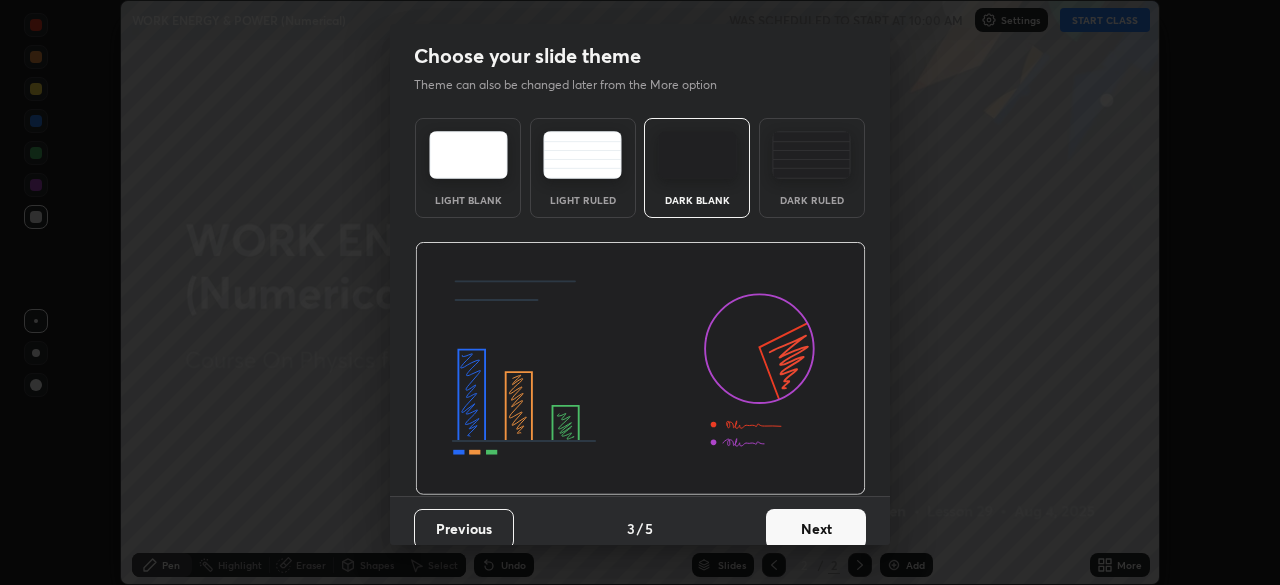 click on "Next" at bounding box center [816, 529] 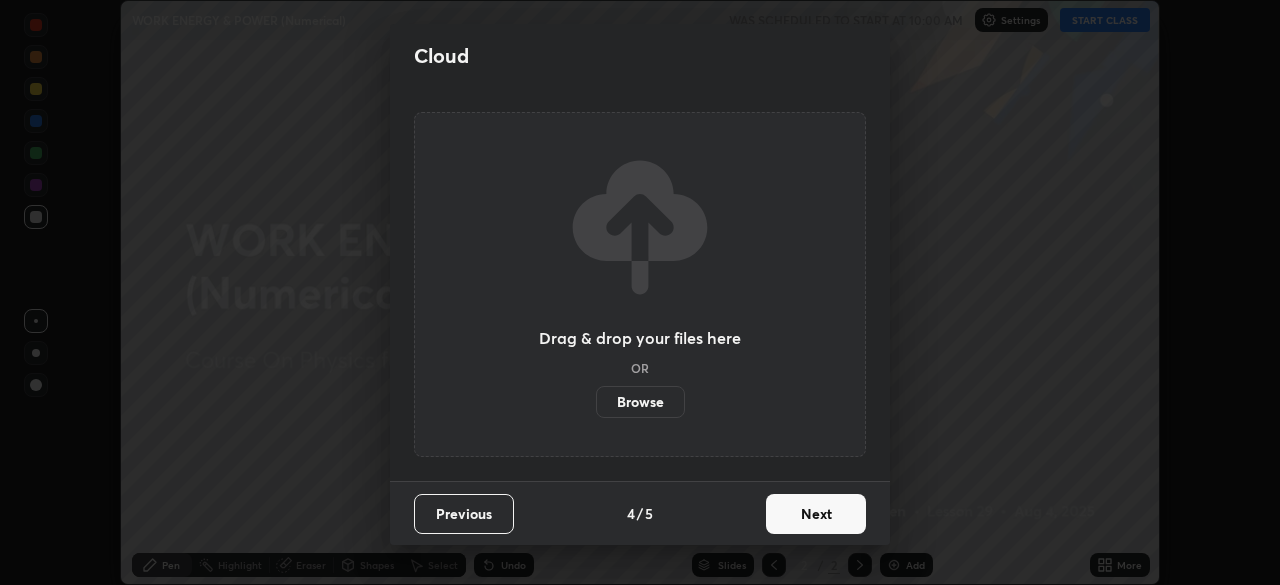 click on "Next" at bounding box center (816, 514) 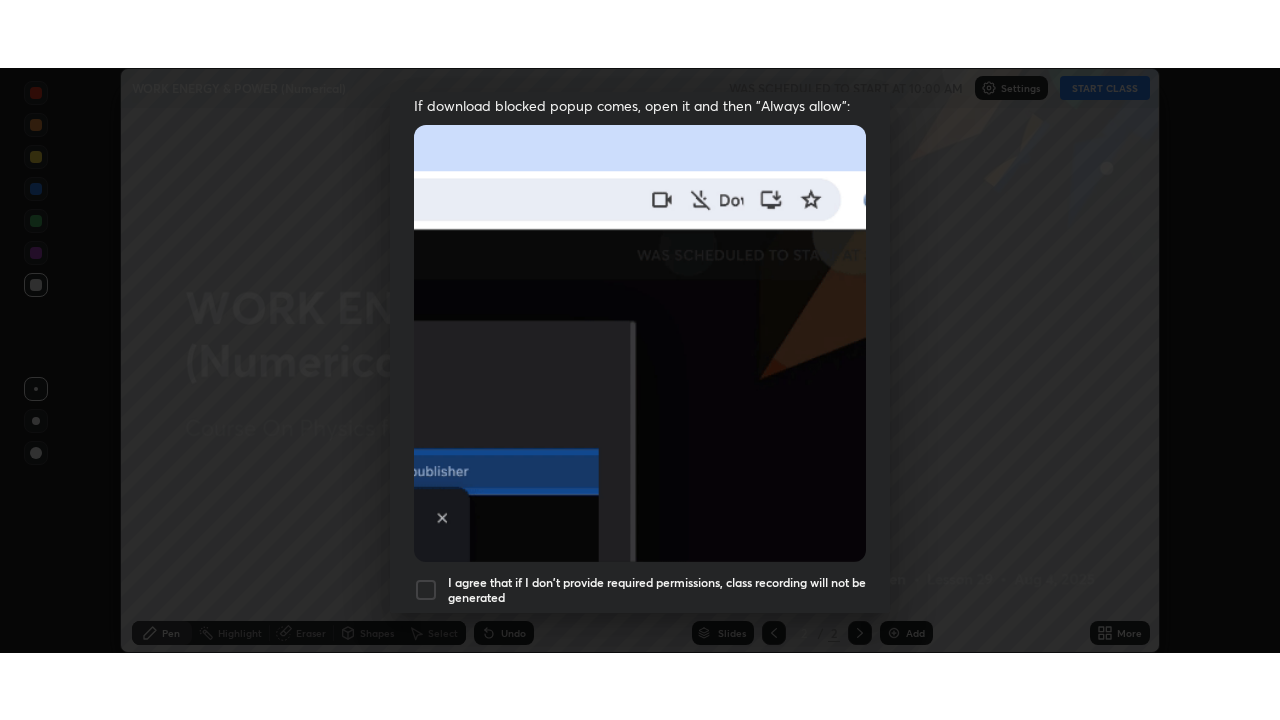 scroll, scrollTop: 479, scrollLeft: 0, axis: vertical 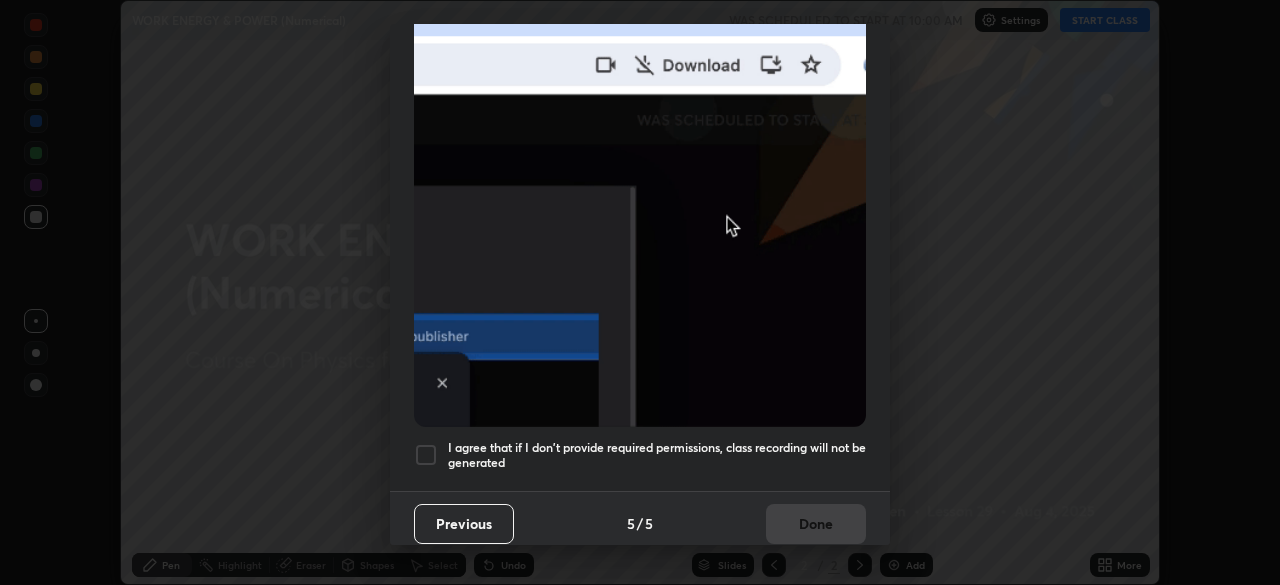 click on "I agree that if I don't provide required permissions, class recording will not be generated" at bounding box center (657, 455) 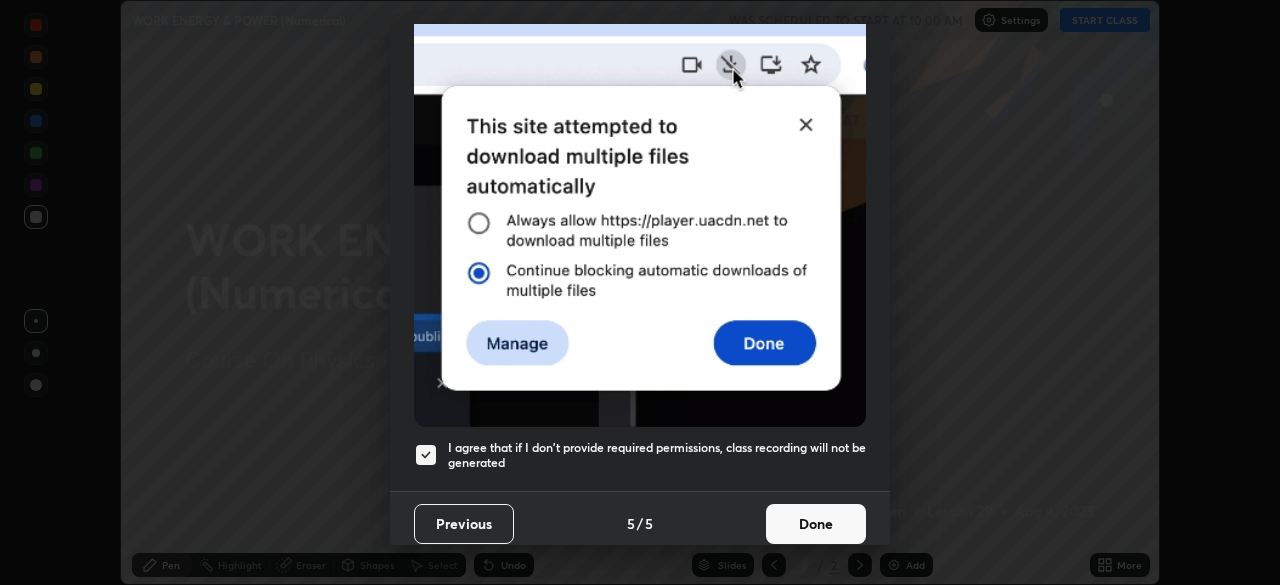 click on "Done" at bounding box center [816, 524] 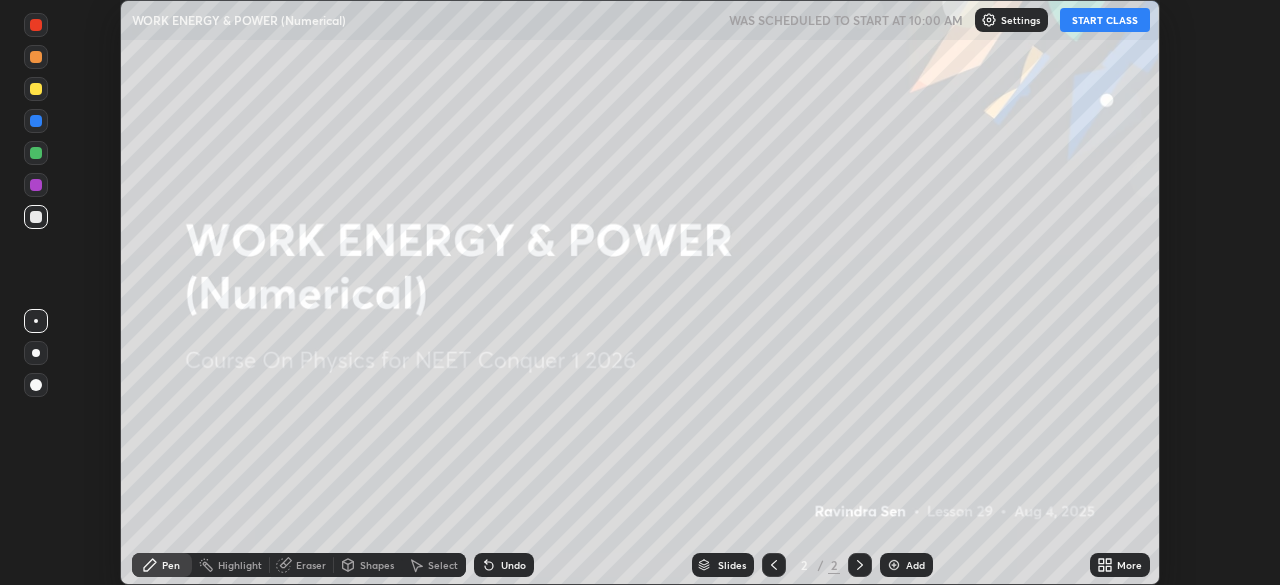 click on "START CLASS" at bounding box center (1105, 20) 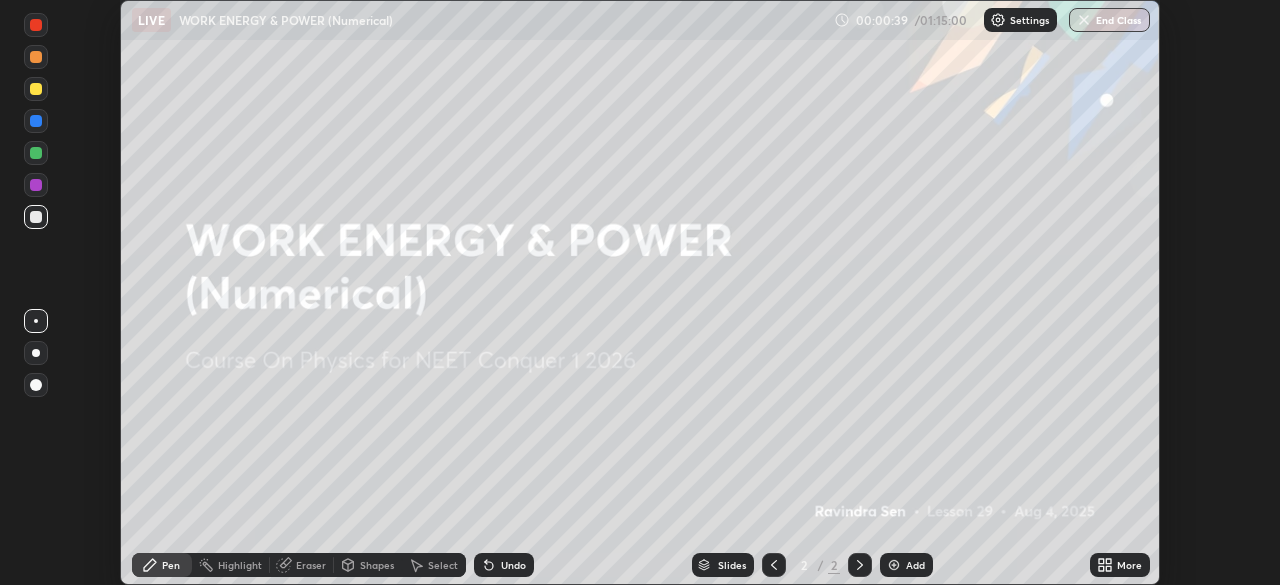 click on "More" at bounding box center (1129, 565) 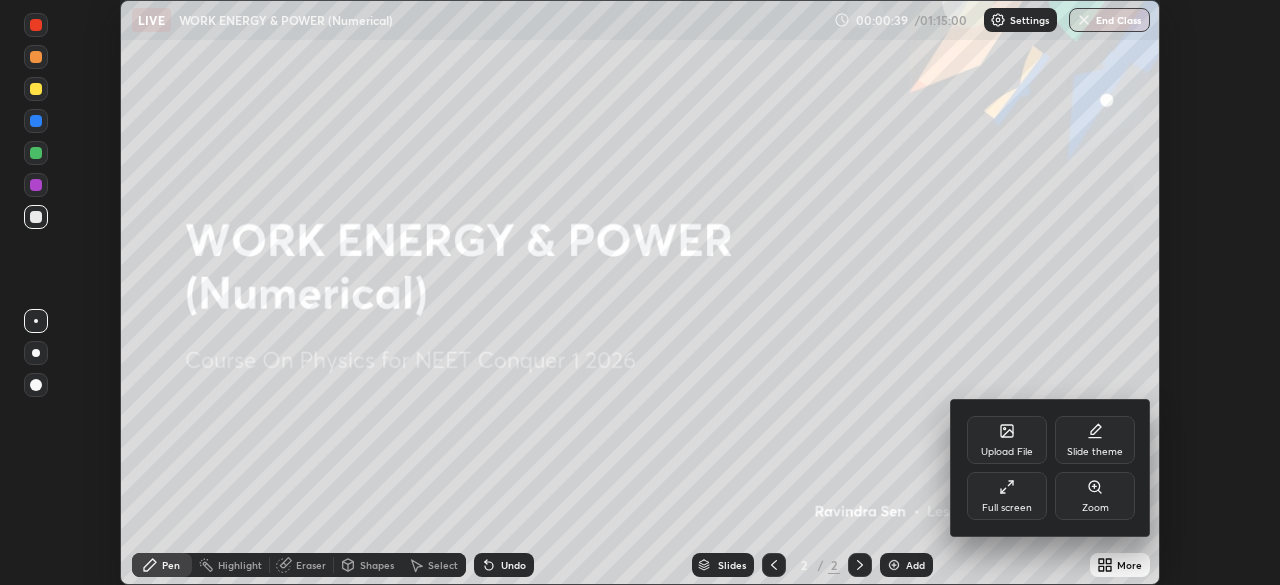 click at bounding box center (640, 292) 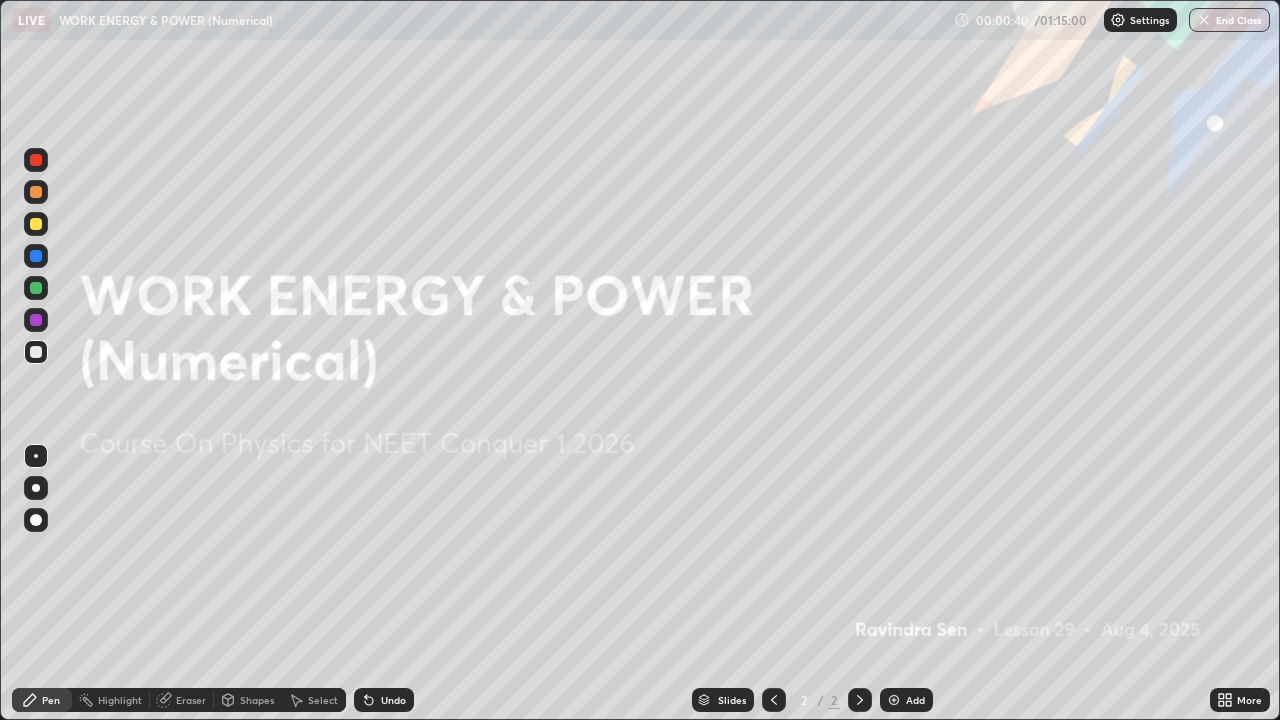 scroll, scrollTop: 99280, scrollLeft: 98720, axis: both 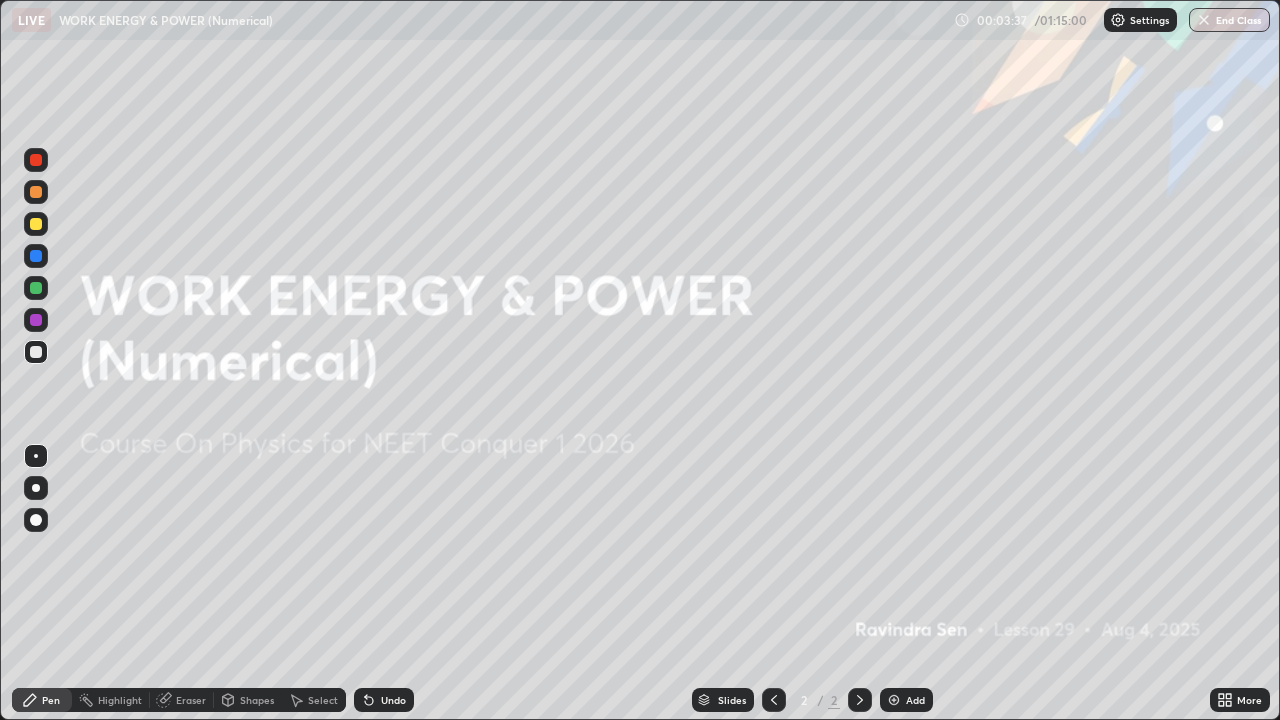 click at bounding box center (894, 700) 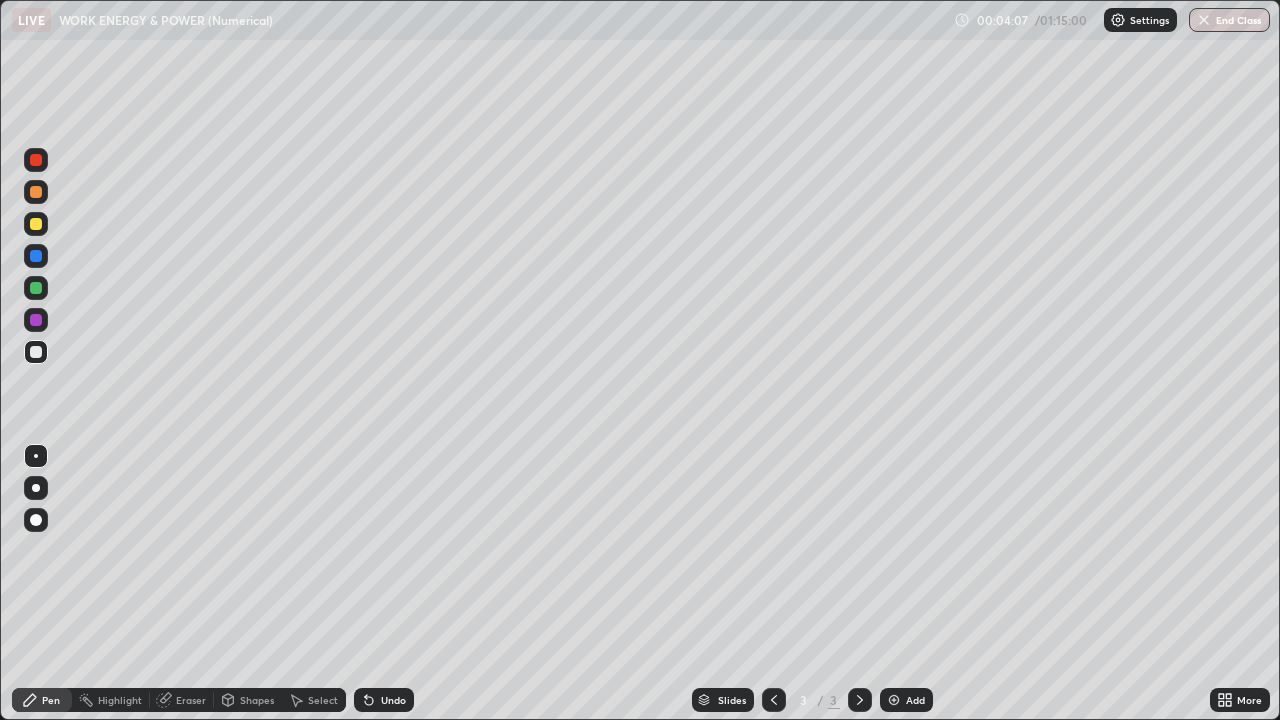 click on "Undo" at bounding box center [384, 700] 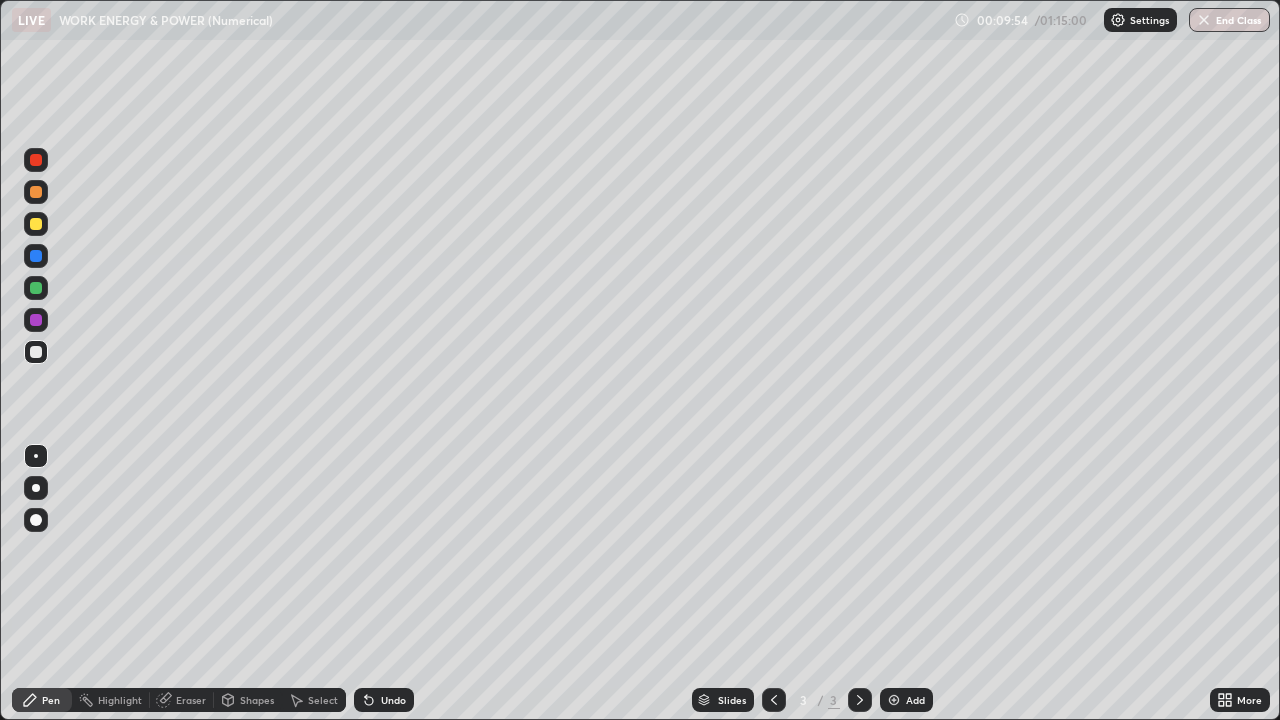 click on "Undo" at bounding box center (393, 700) 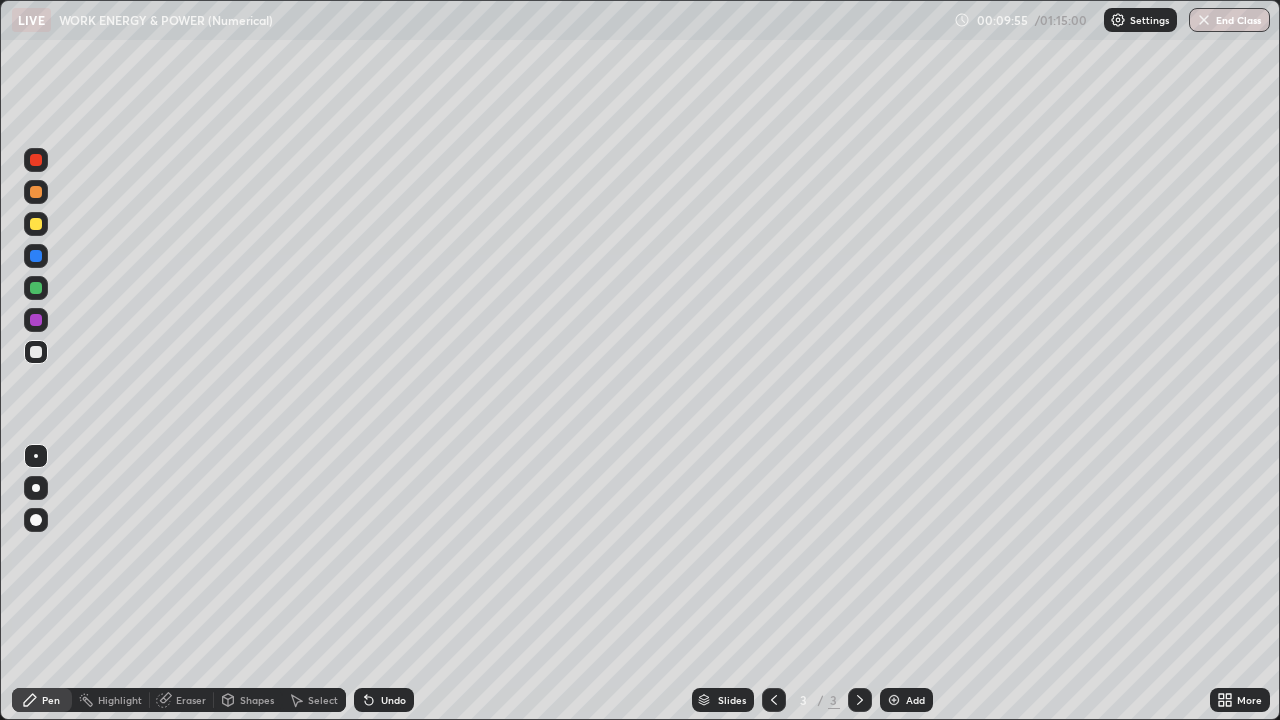 click on "Undo" at bounding box center (393, 700) 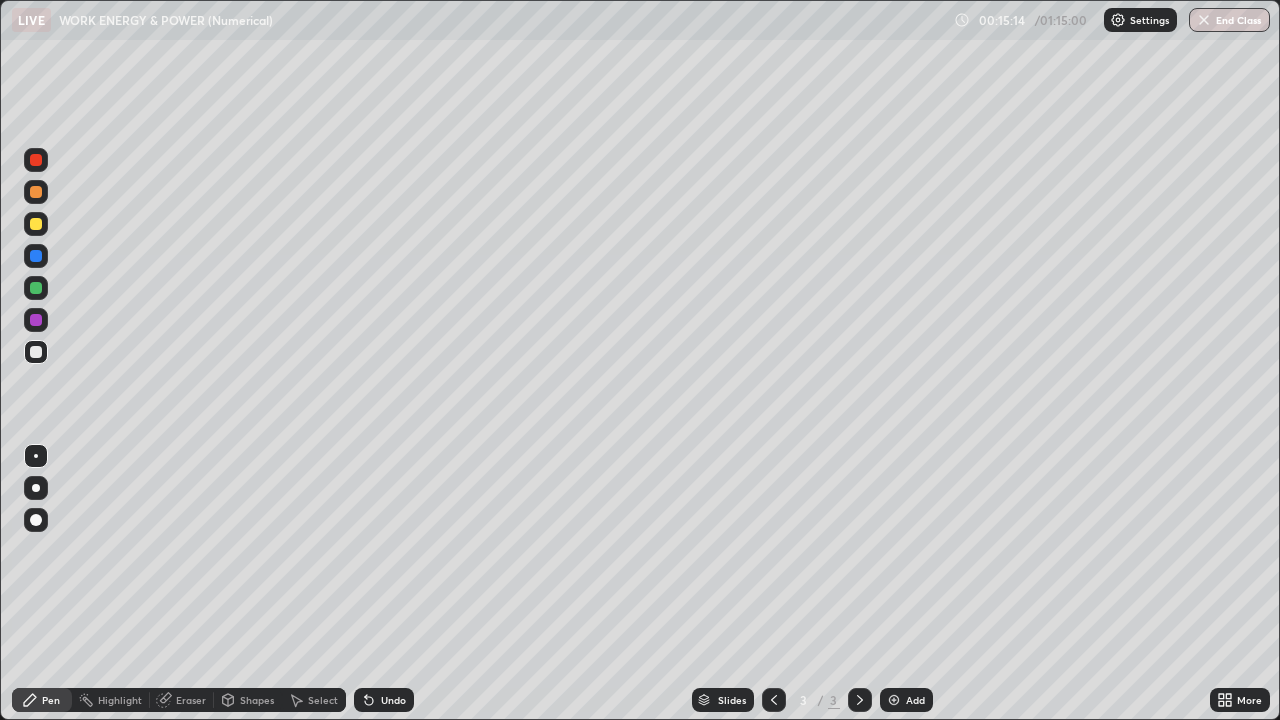 click on "Add" at bounding box center [906, 700] 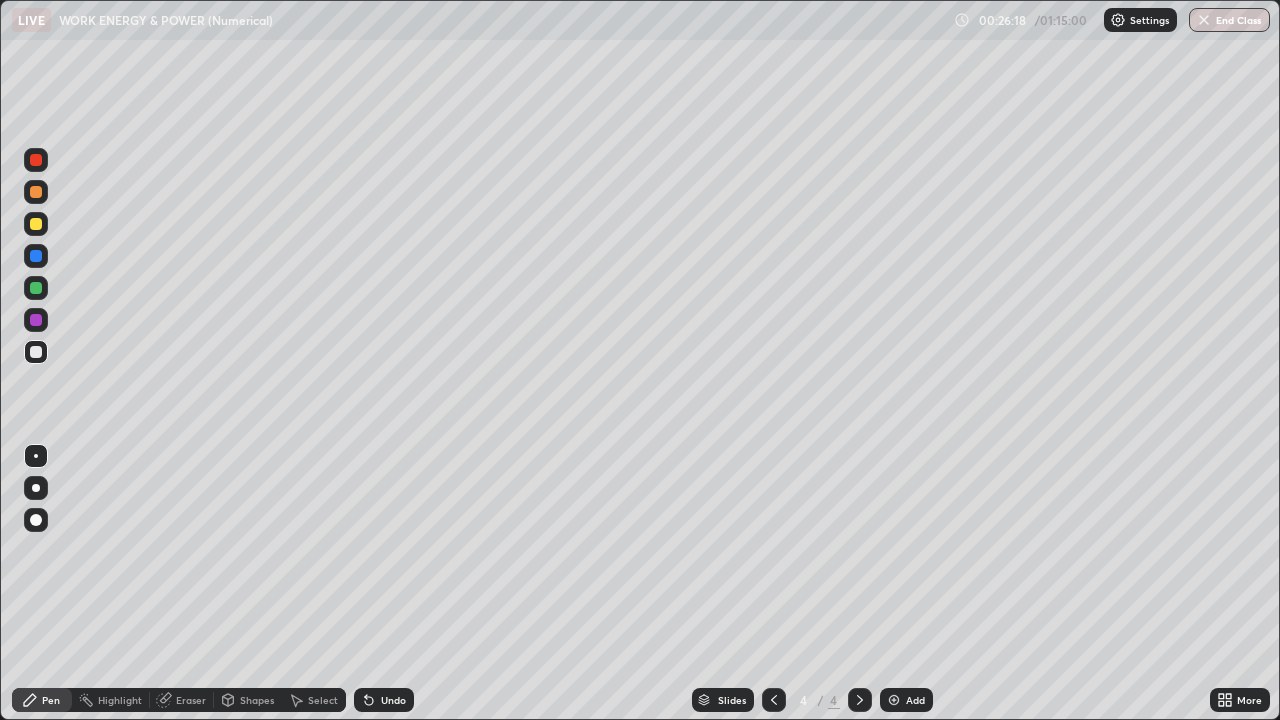 click on "Add" at bounding box center [915, 700] 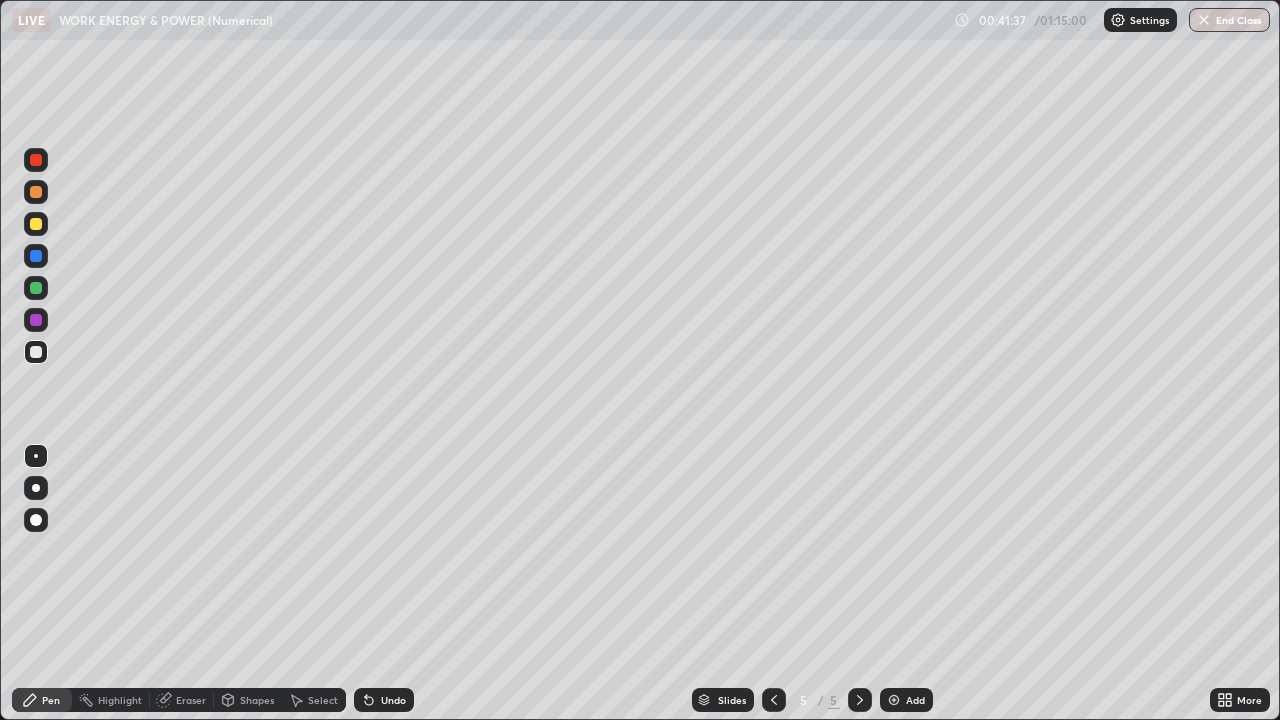 click on "Undo" at bounding box center (384, 700) 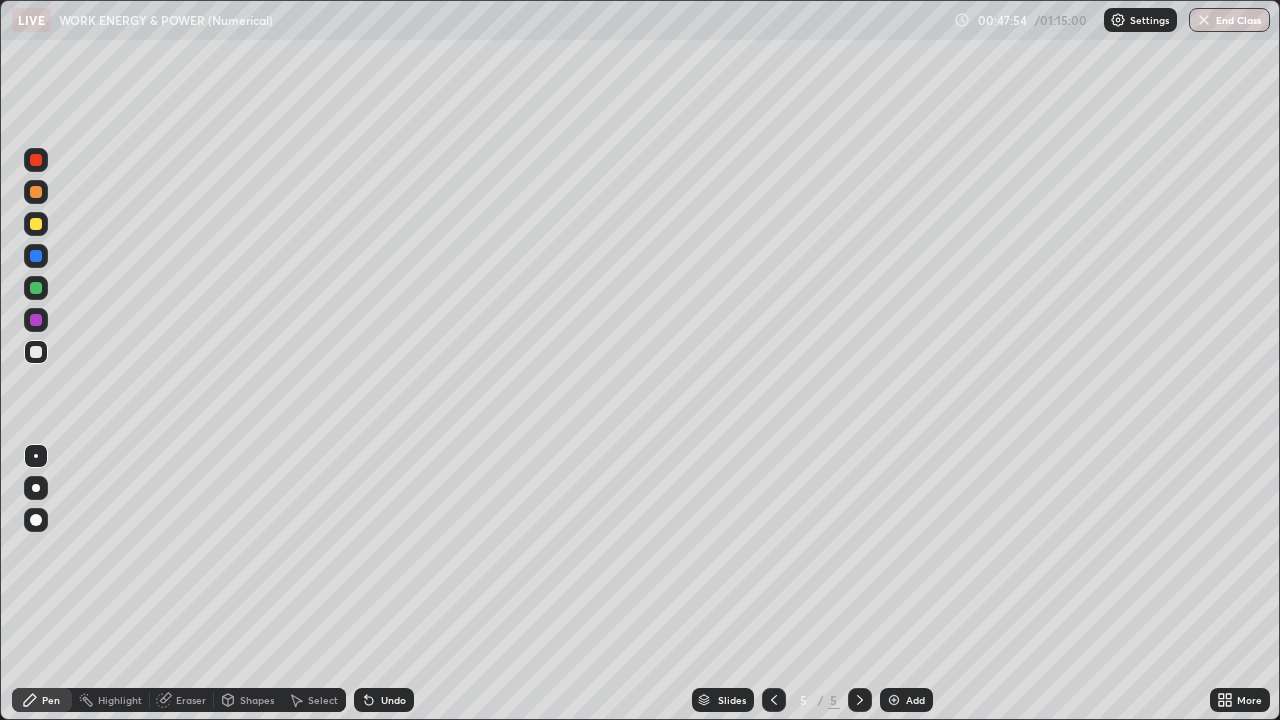 click on "Undo" at bounding box center (384, 700) 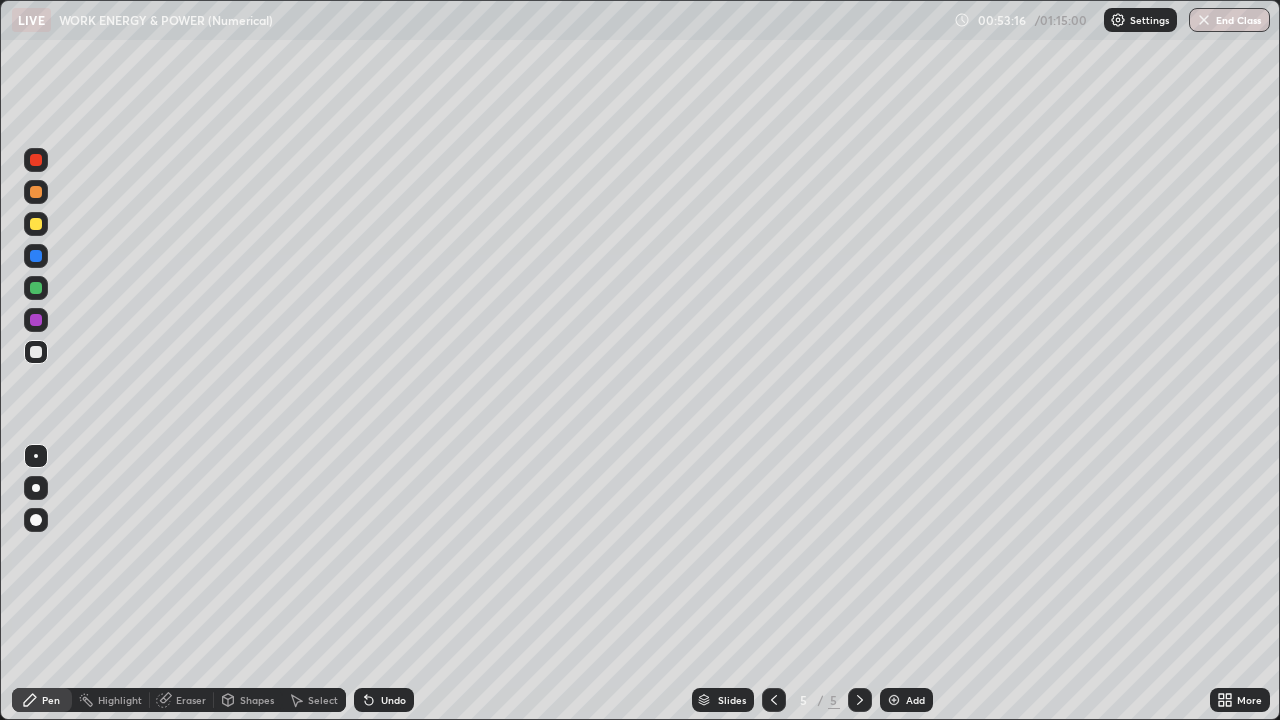 click at bounding box center (894, 700) 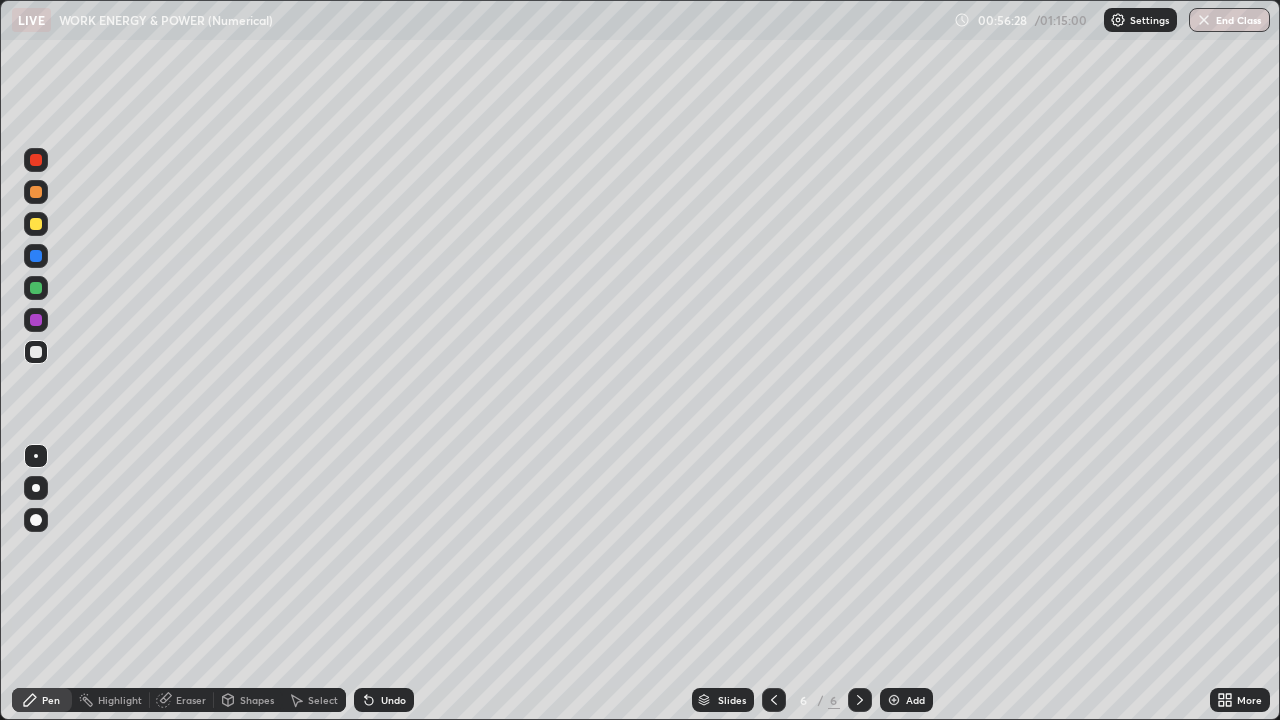 click on "Undo" at bounding box center [384, 700] 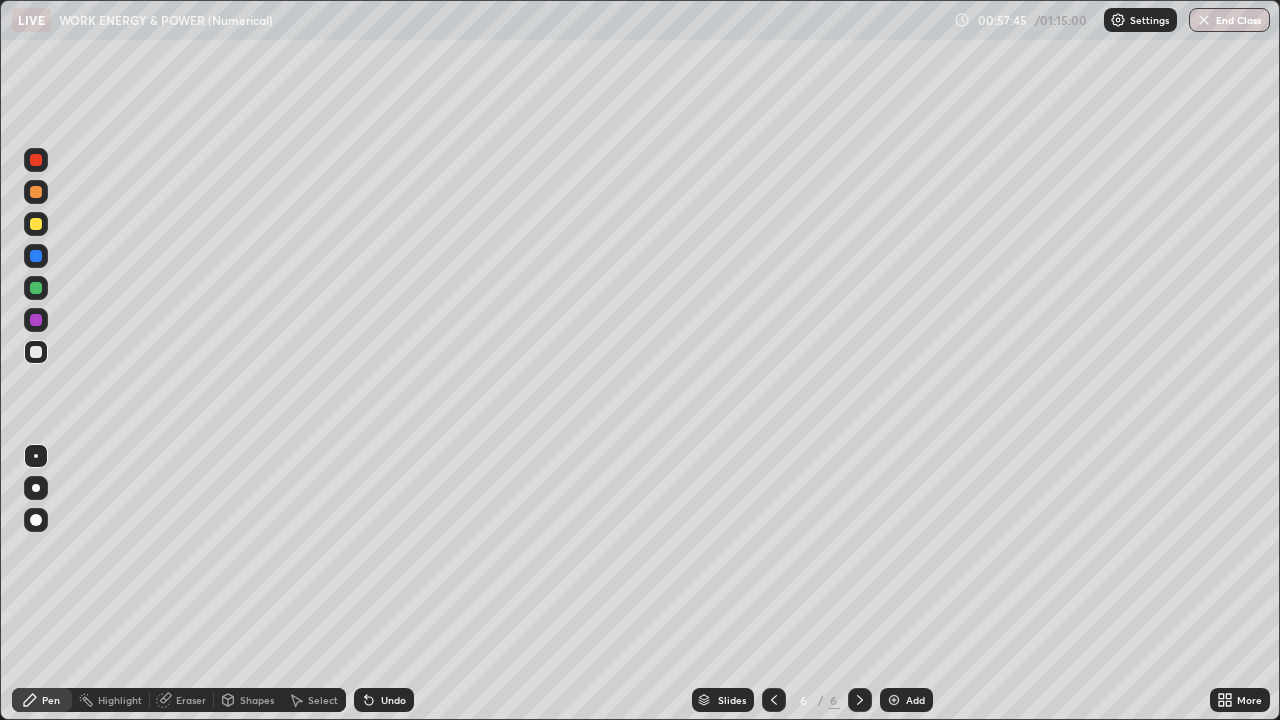 click 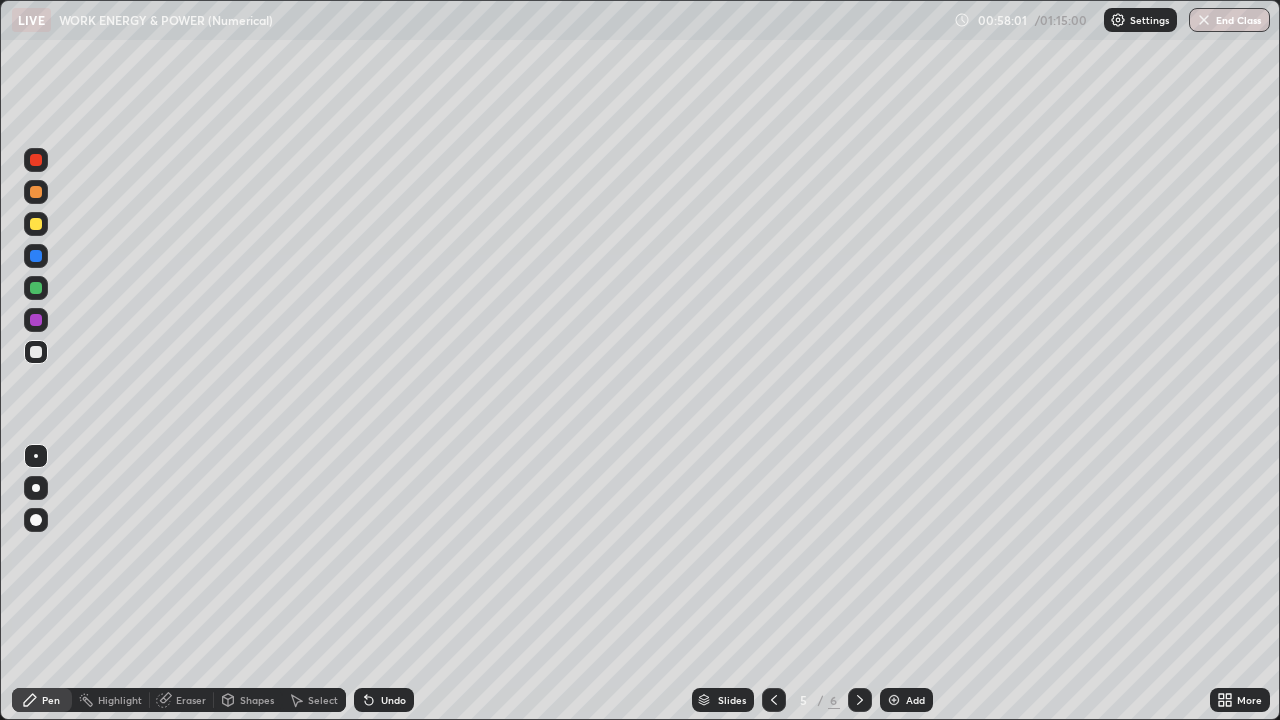 click at bounding box center [860, 700] 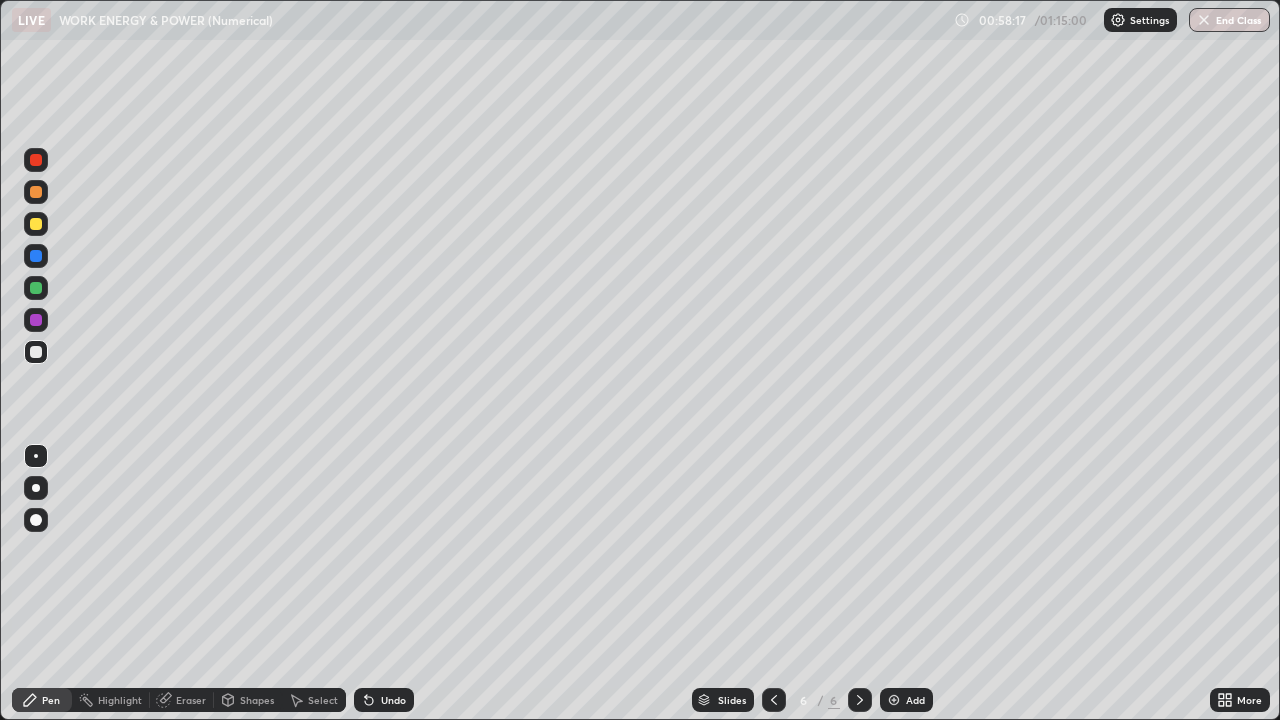 click on "Select" at bounding box center (323, 700) 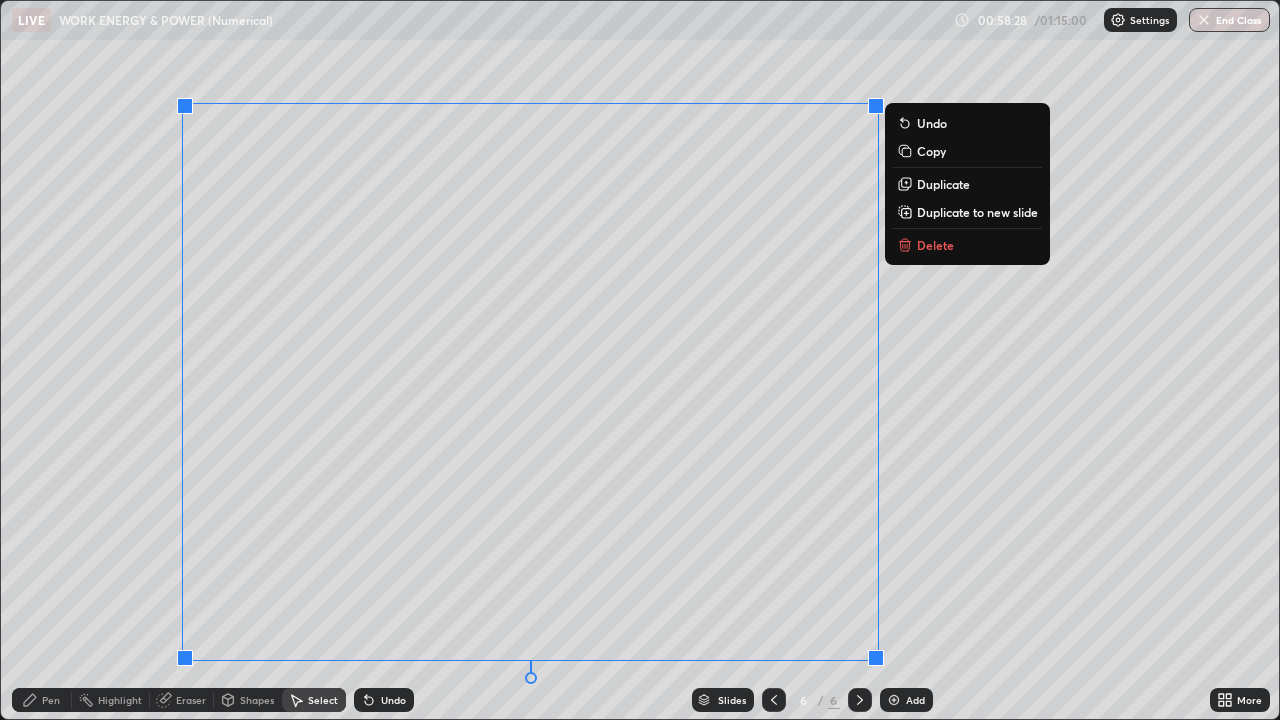 click on "Duplicate to new slide" at bounding box center [977, 212] 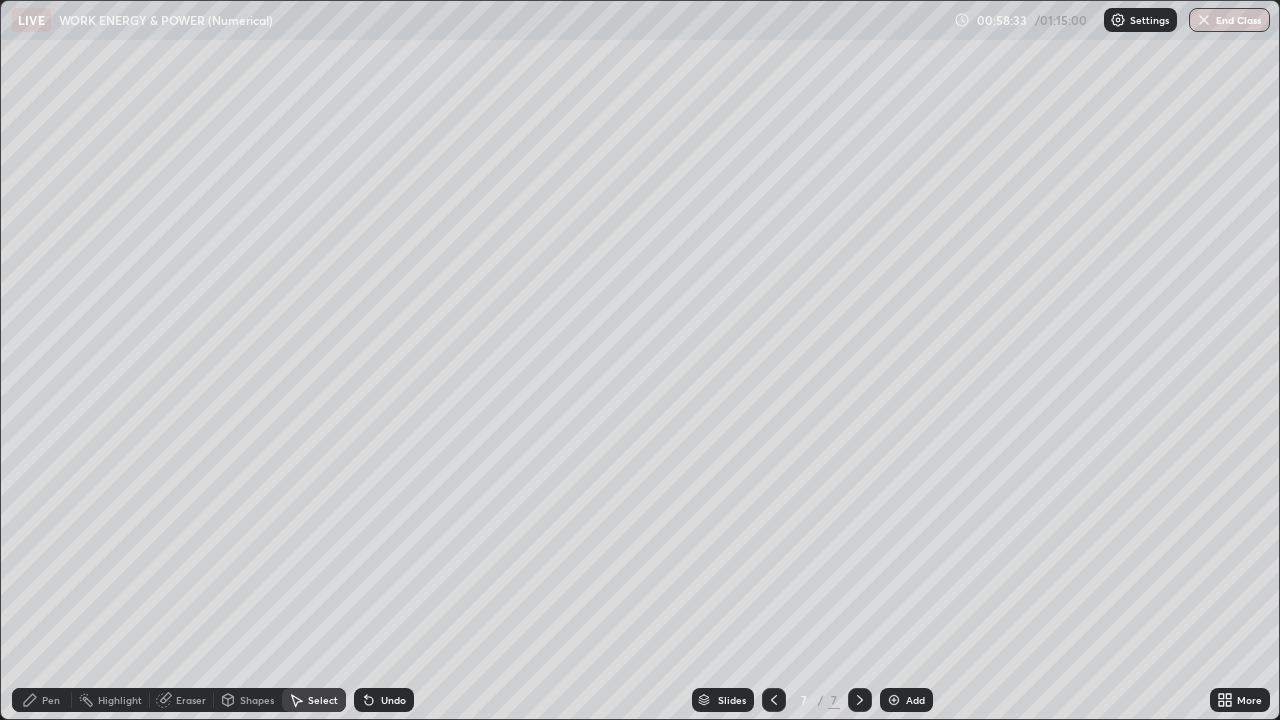 click on "Eraser" at bounding box center (191, 700) 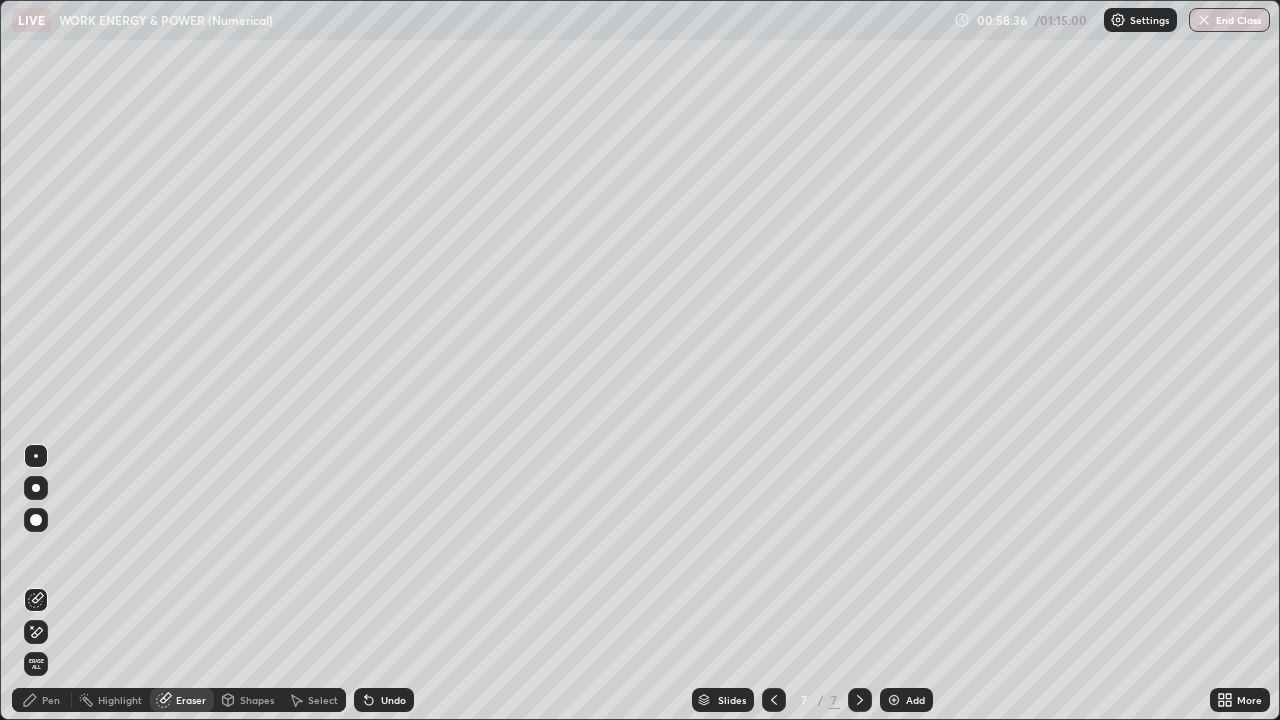 click on "Pen" at bounding box center (51, 700) 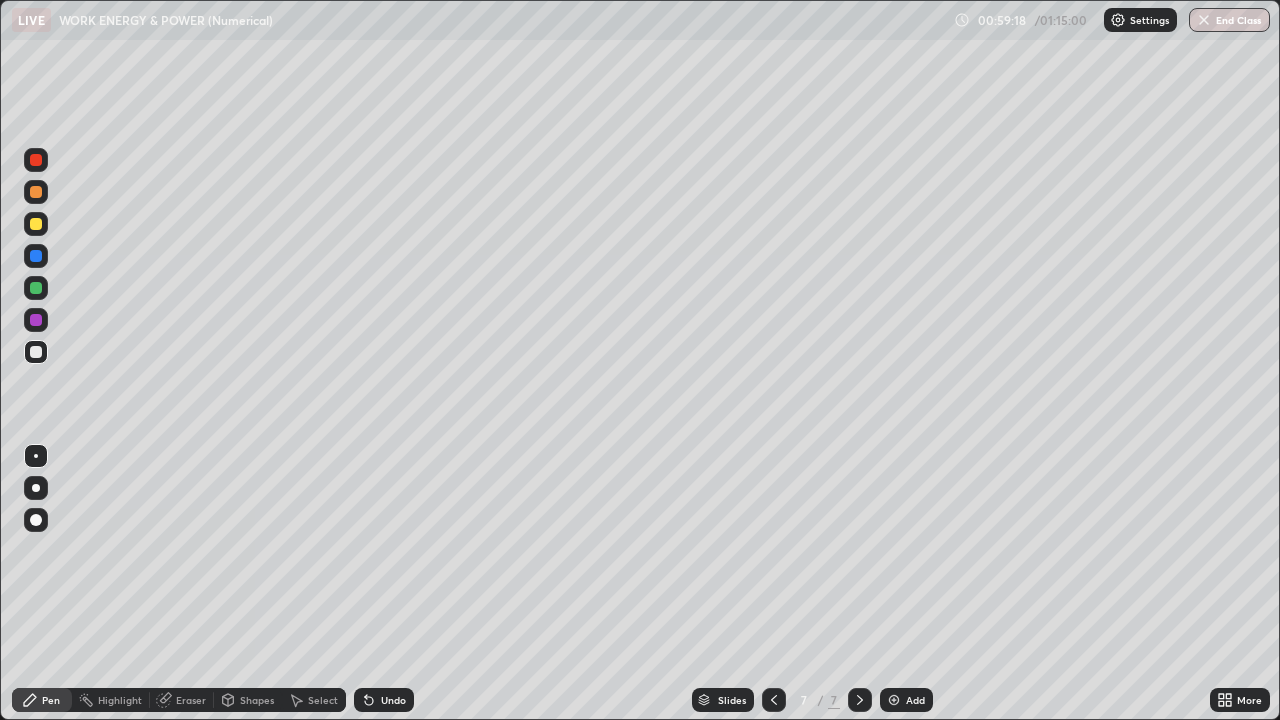click on "Eraser" at bounding box center [191, 700] 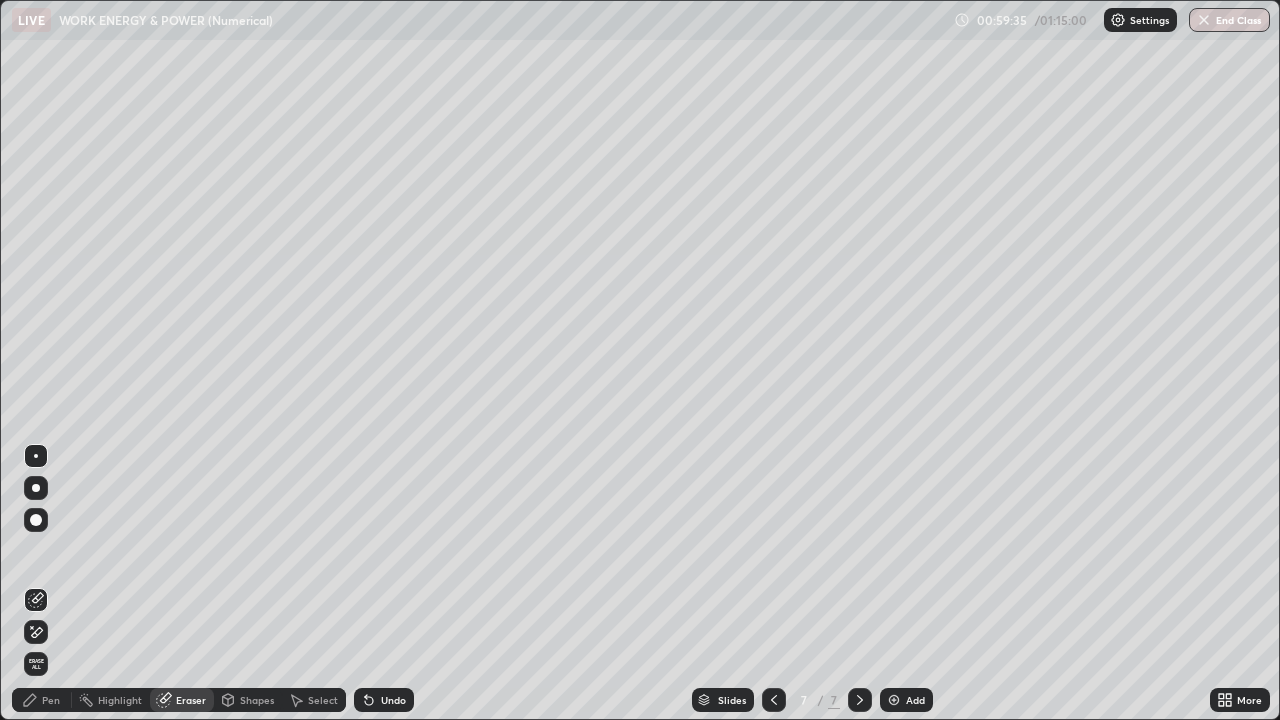 click on "Pen" at bounding box center [51, 700] 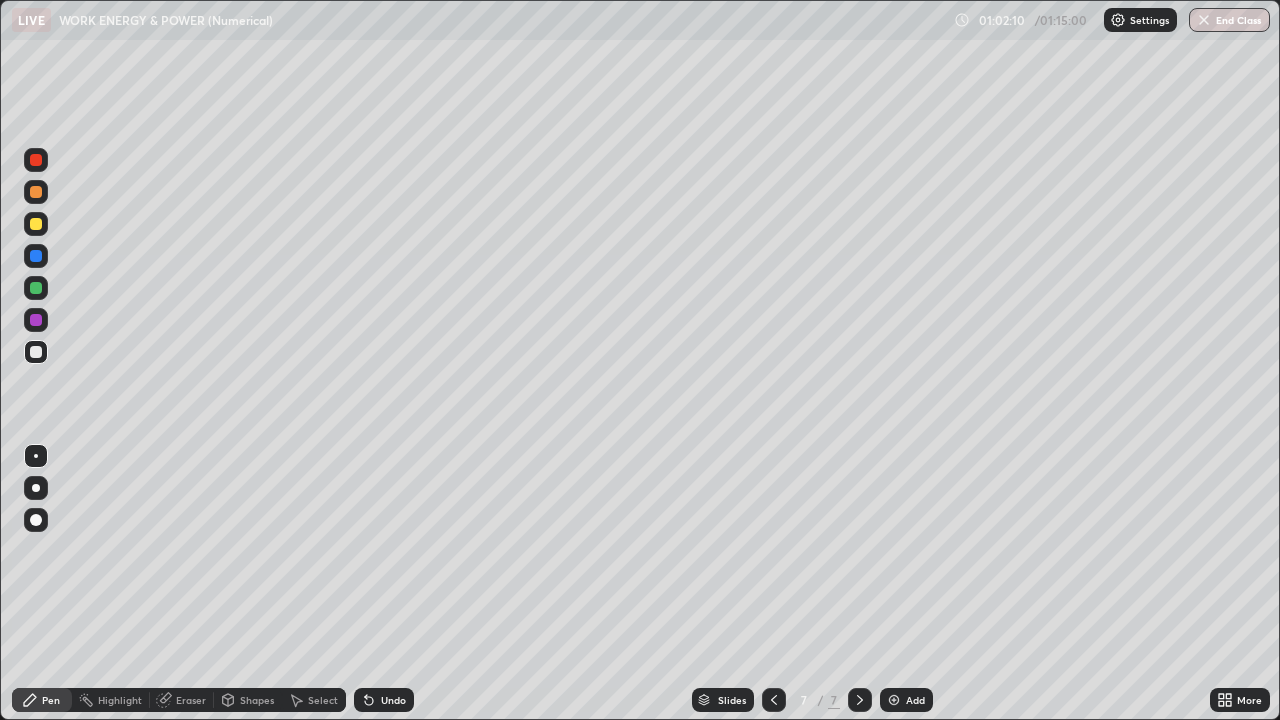 click on "Eraser" at bounding box center [191, 700] 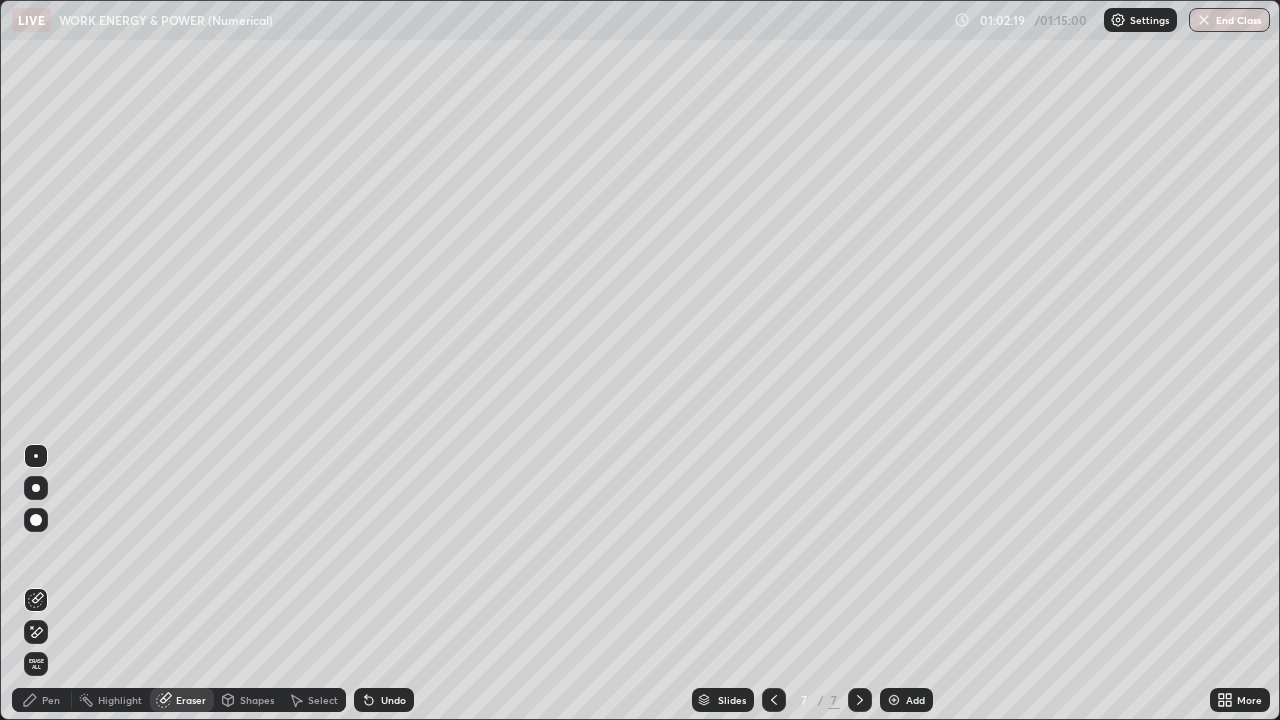 click on "Pen" at bounding box center [51, 700] 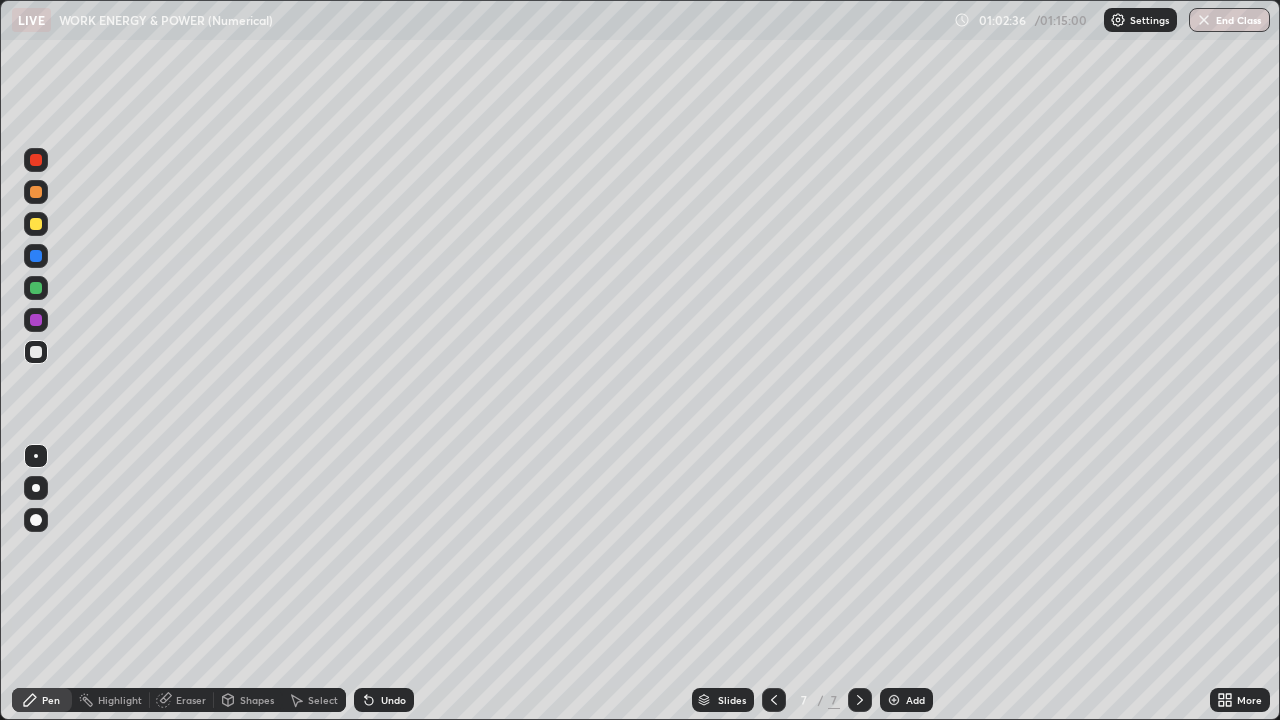 click on "Eraser" at bounding box center [191, 700] 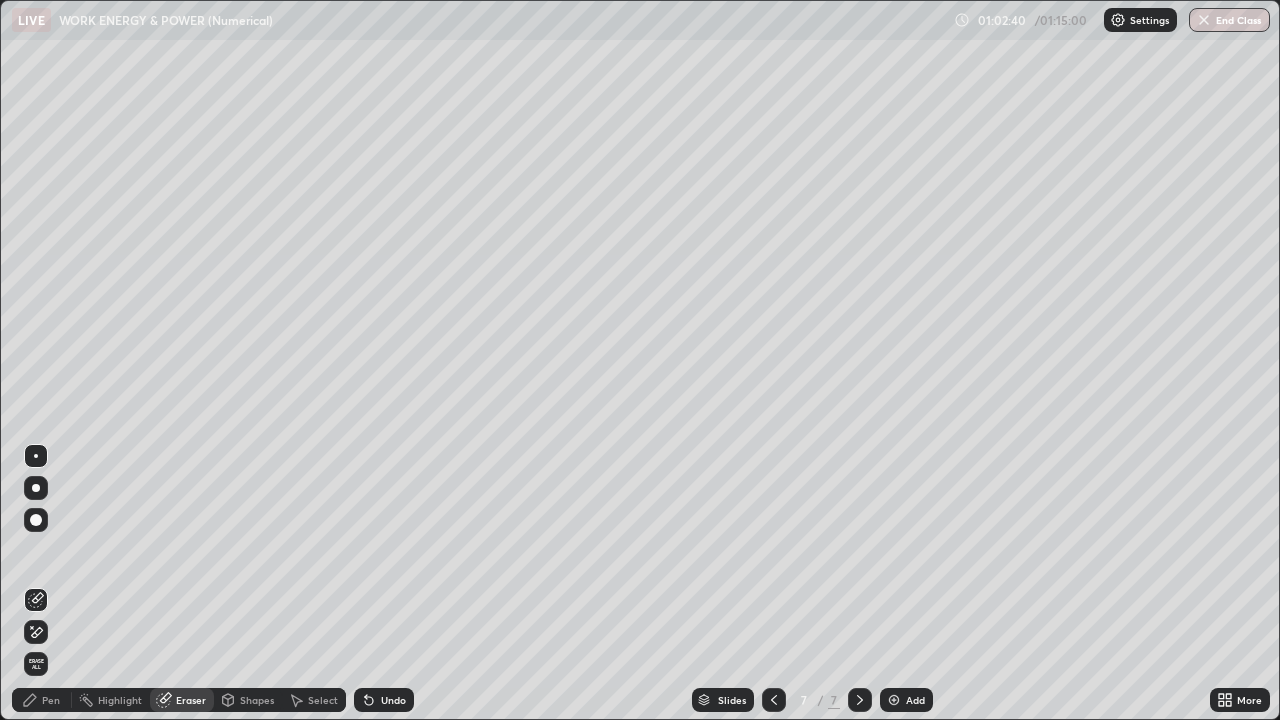click 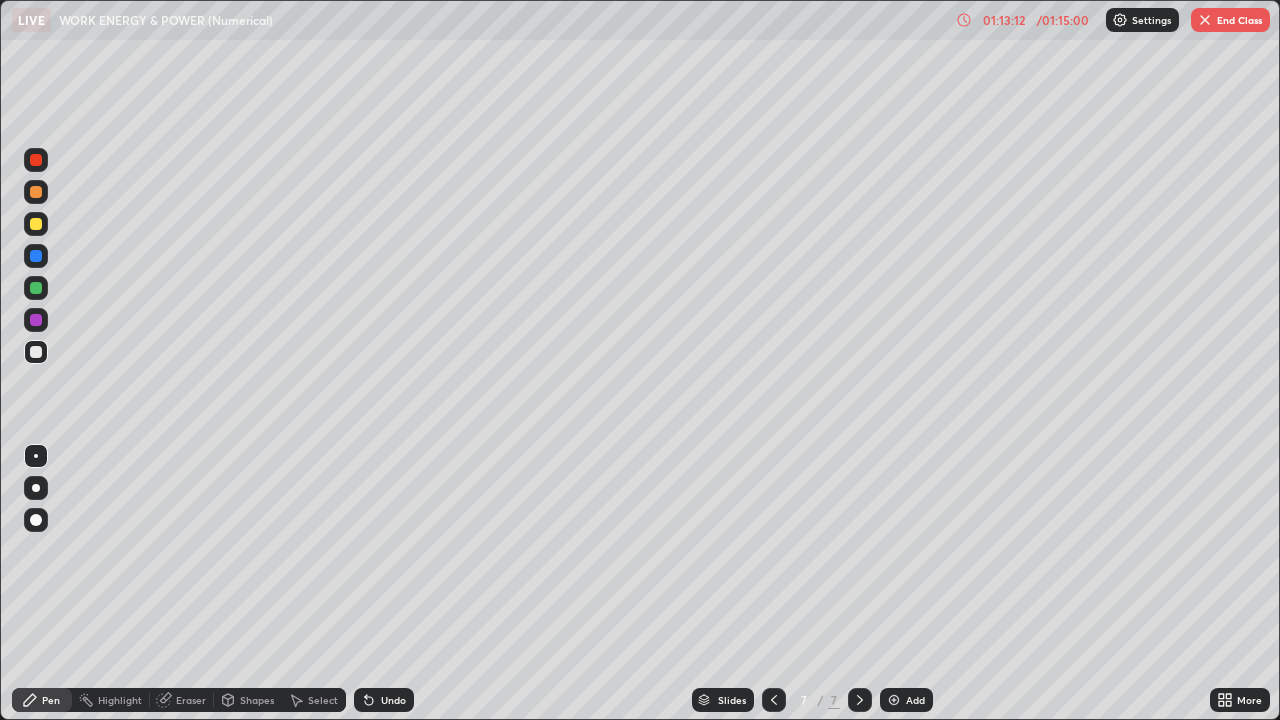 click at bounding box center (894, 700) 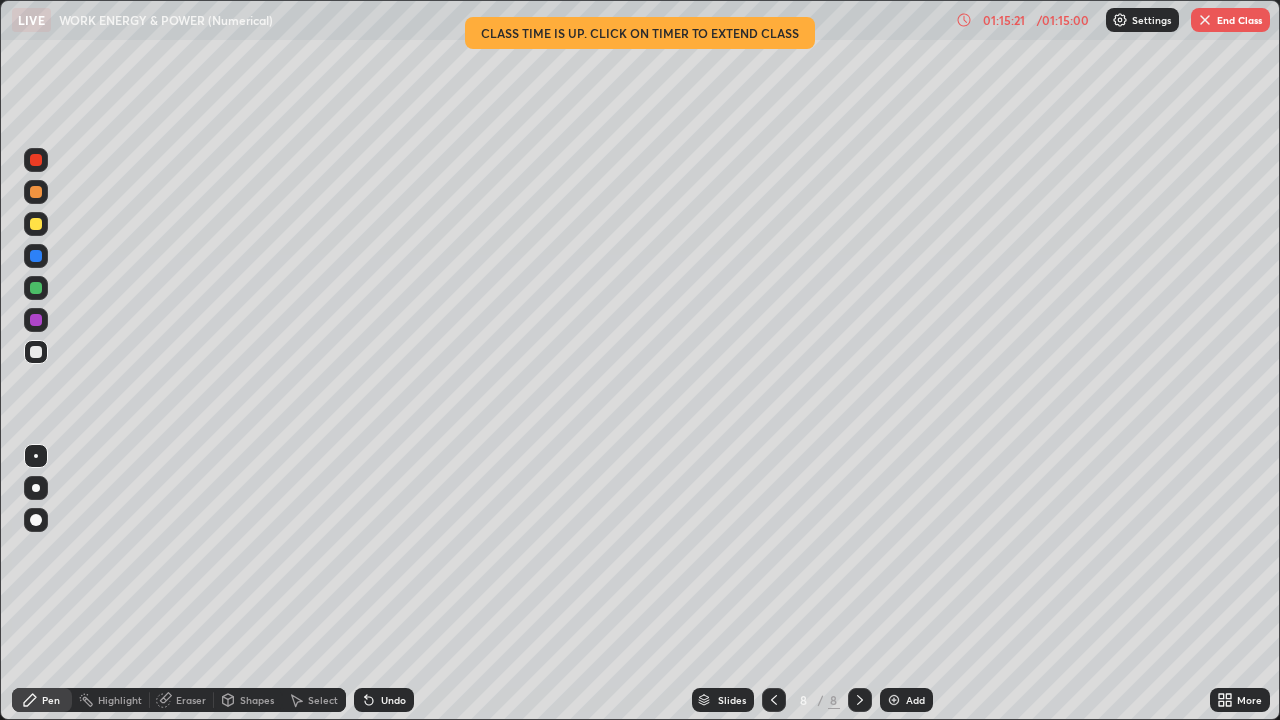 click on "Undo" at bounding box center (393, 700) 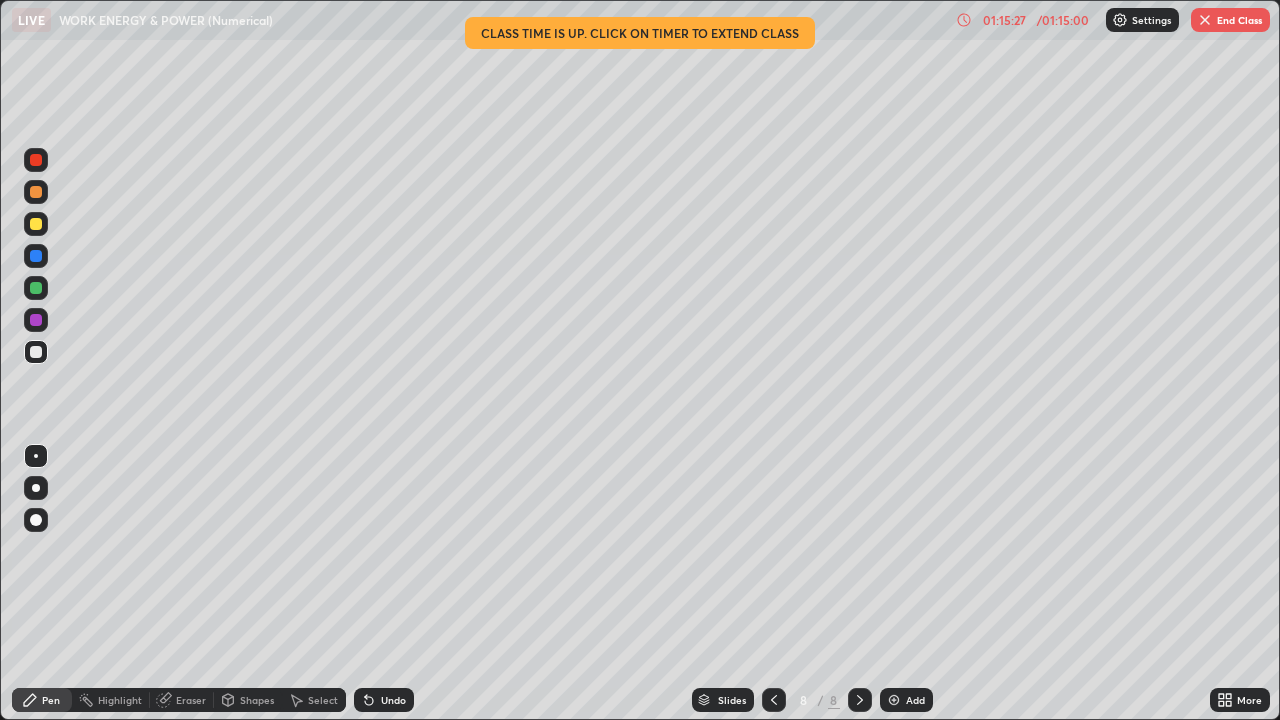 click on "Undo" at bounding box center [384, 700] 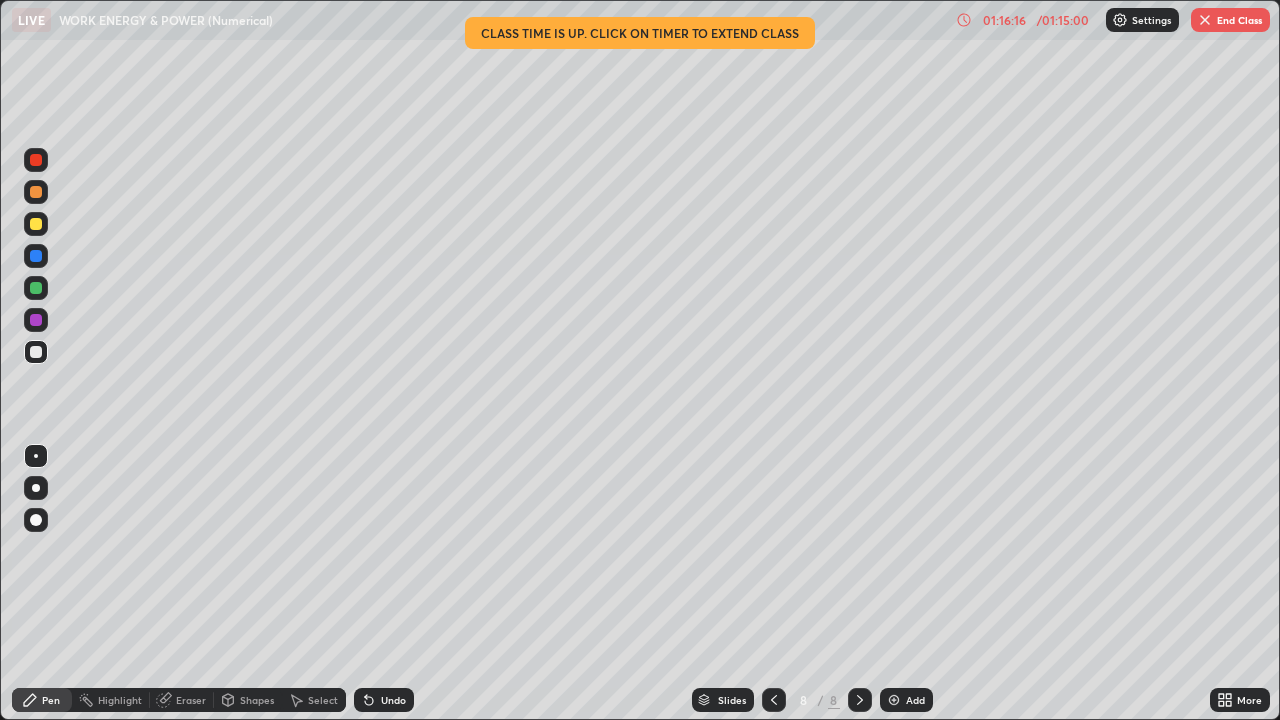 click on "End Class" at bounding box center (1230, 20) 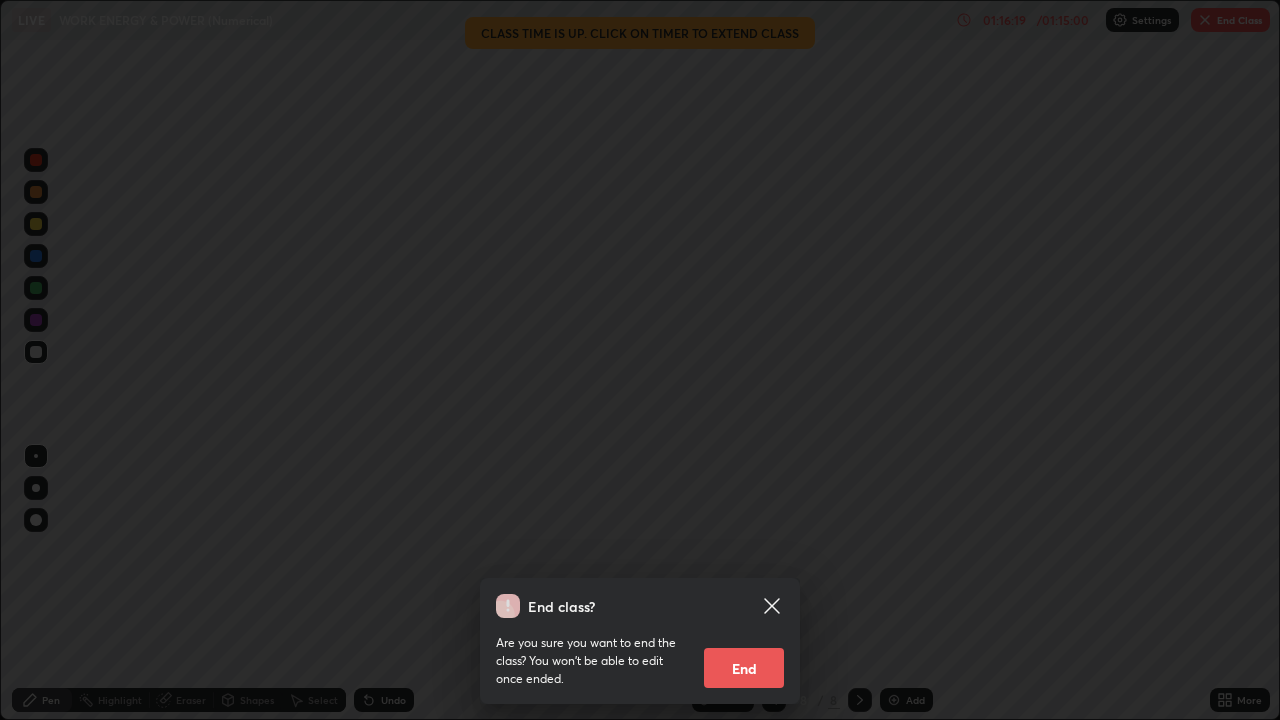 click 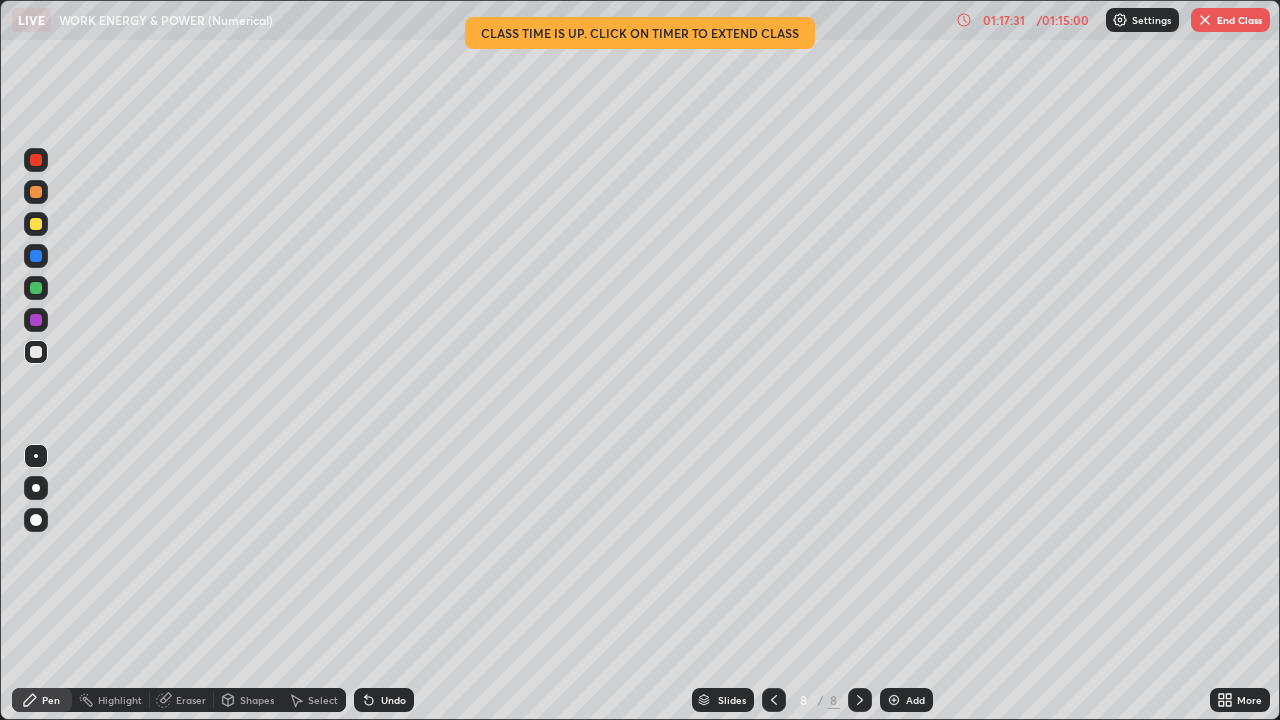 click on "End Class" at bounding box center (1230, 20) 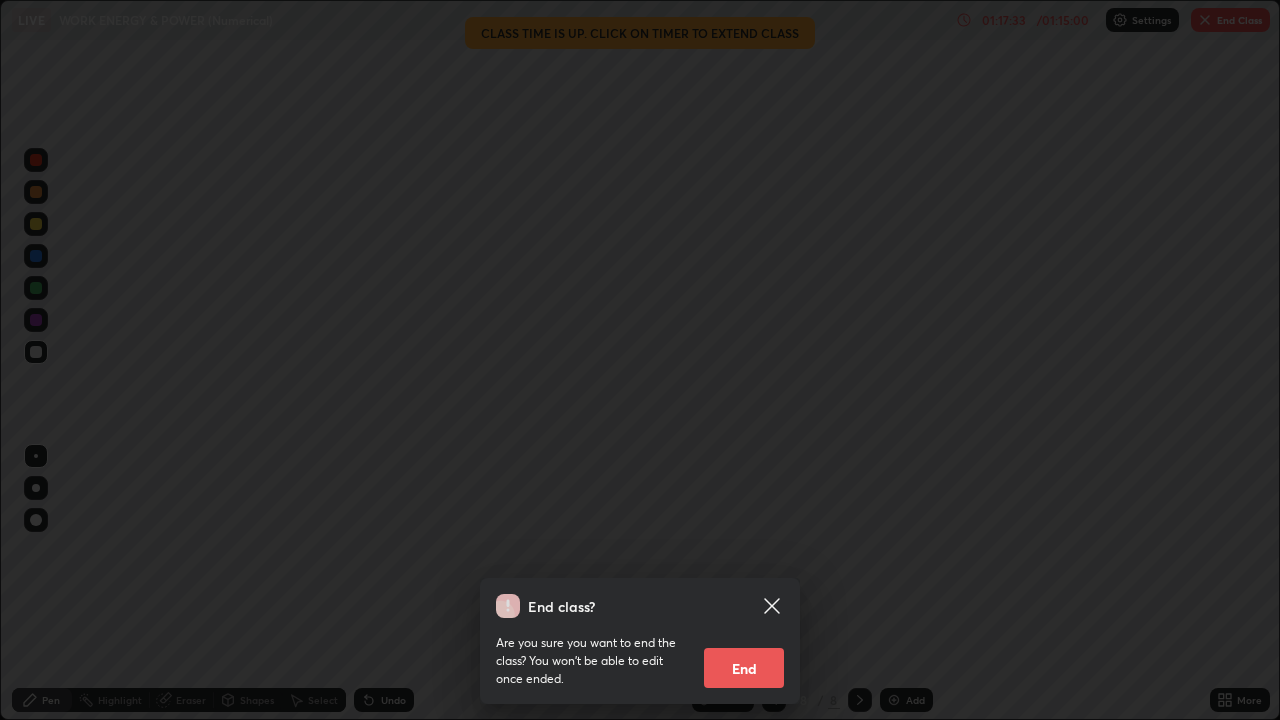 click on "End" at bounding box center (744, 668) 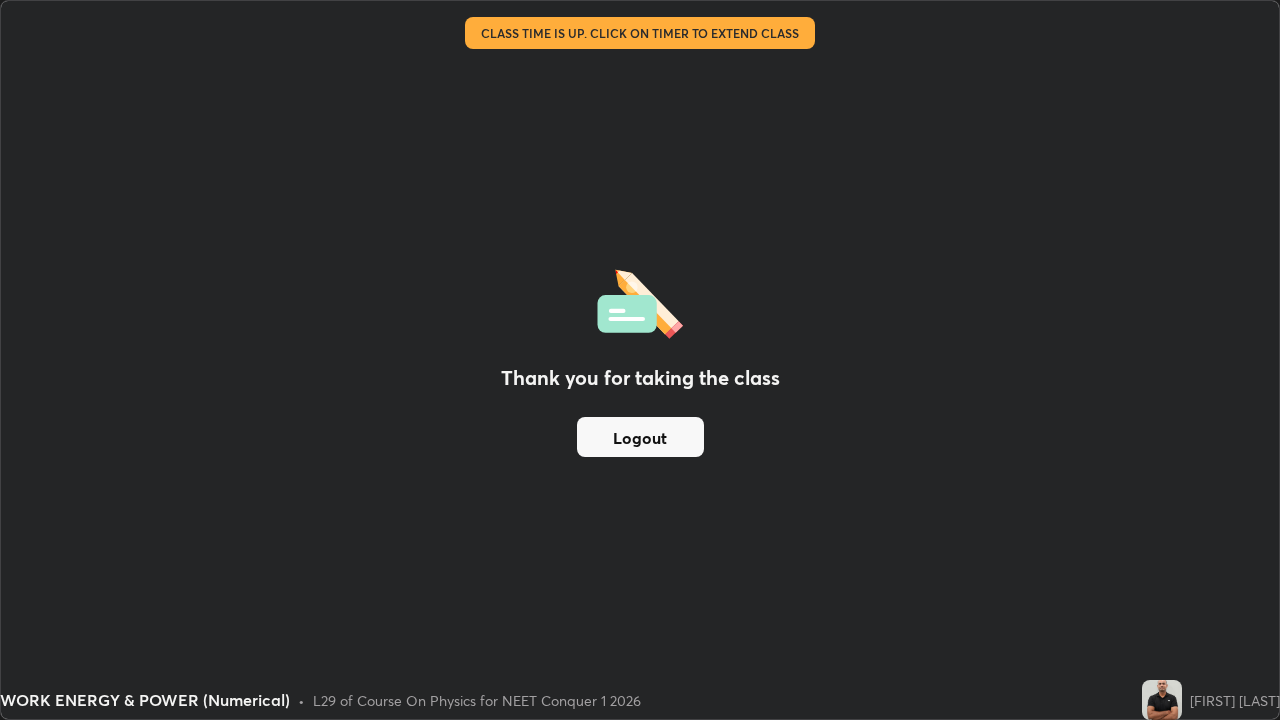 click on "Thank you for taking the class Logout" at bounding box center (640, 360) 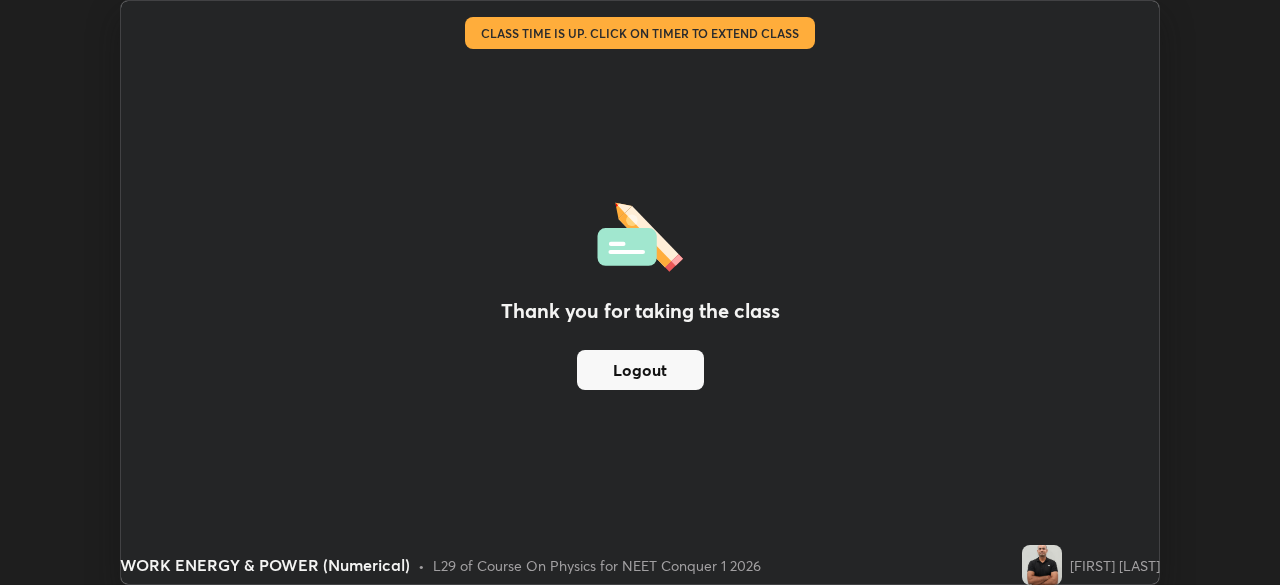 scroll, scrollTop: 585, scrollLeft: 1280, axis: both 